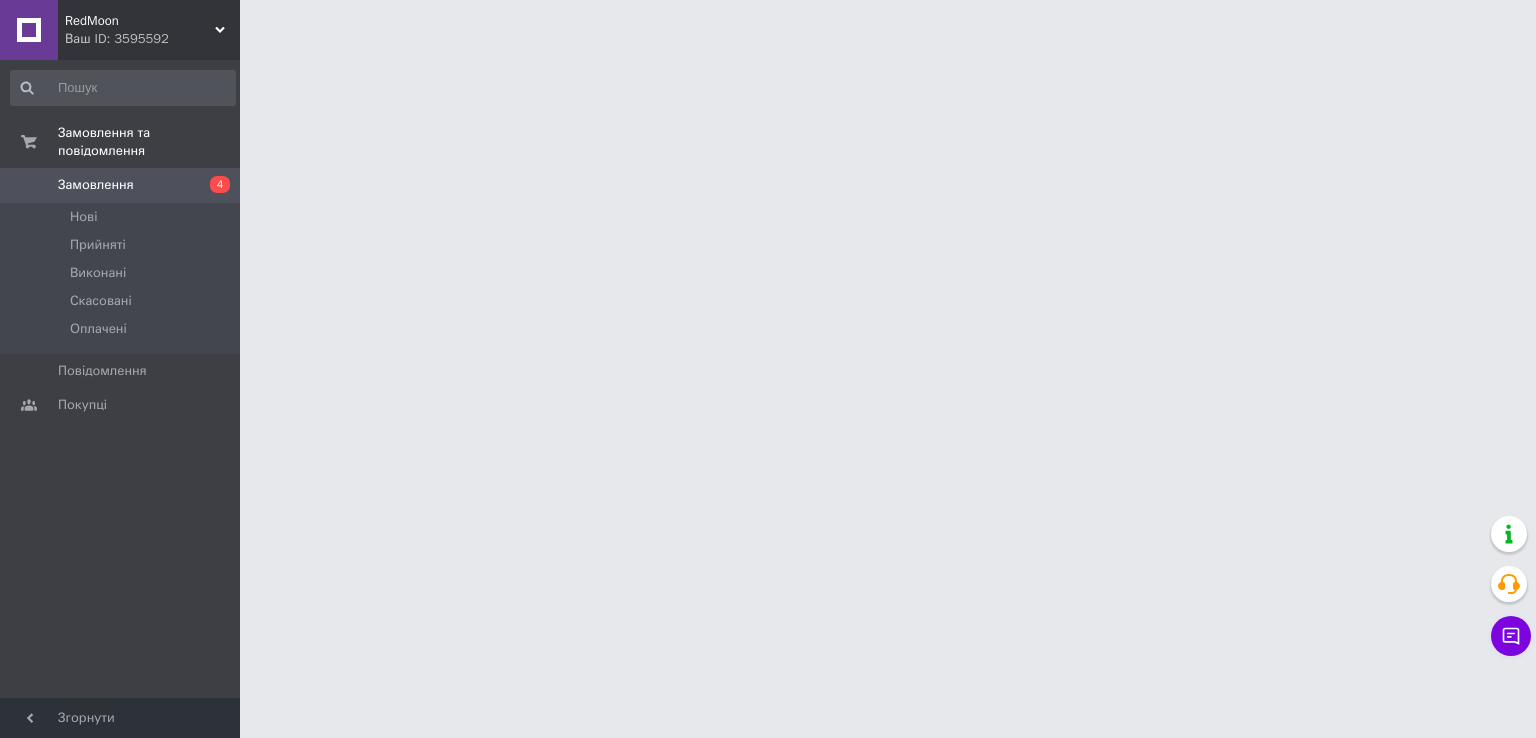 scroll, scrollTop: 0, scrollLeft: 0, axis: both 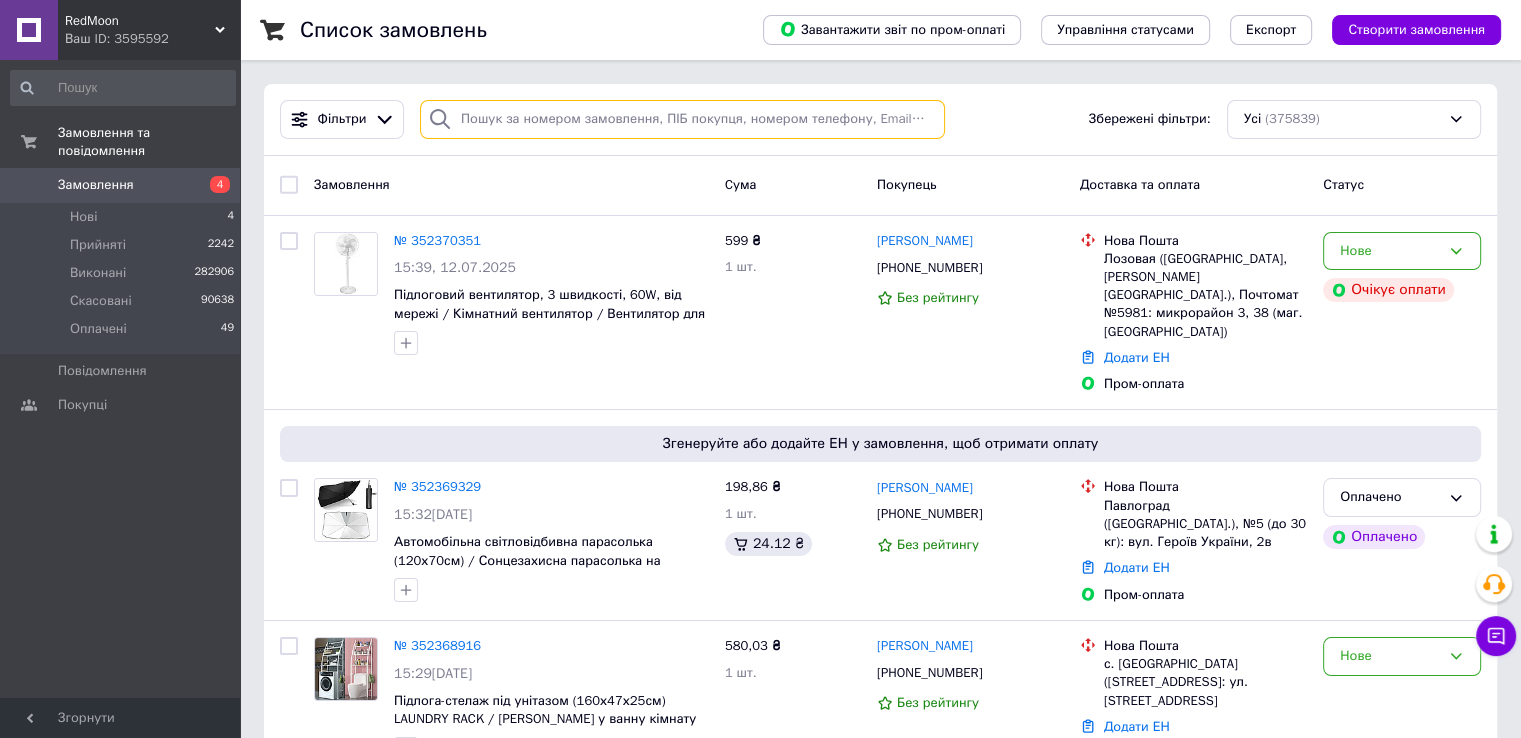 click at bounding box center (682, 119) 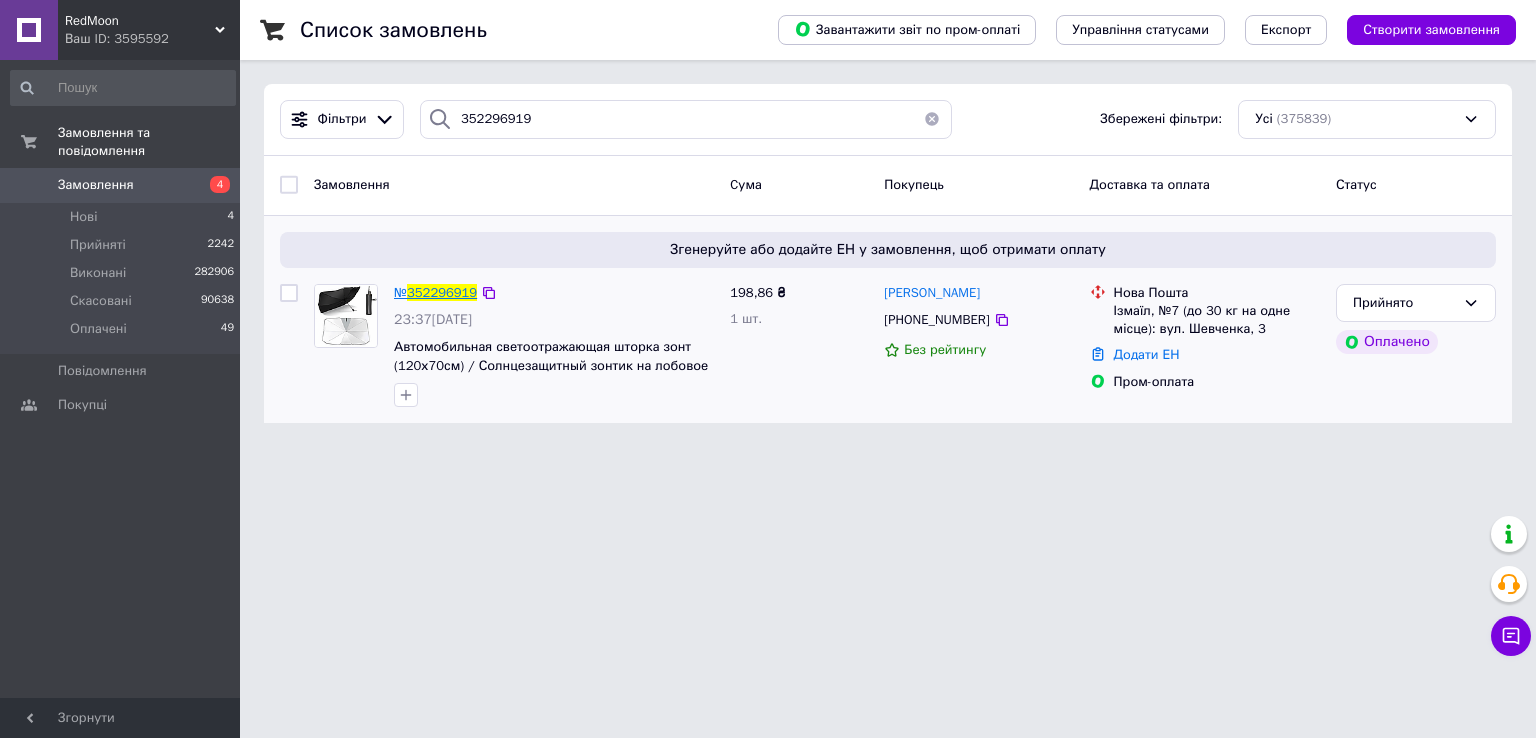 click on "352296919" at bounding box center (442, 292) 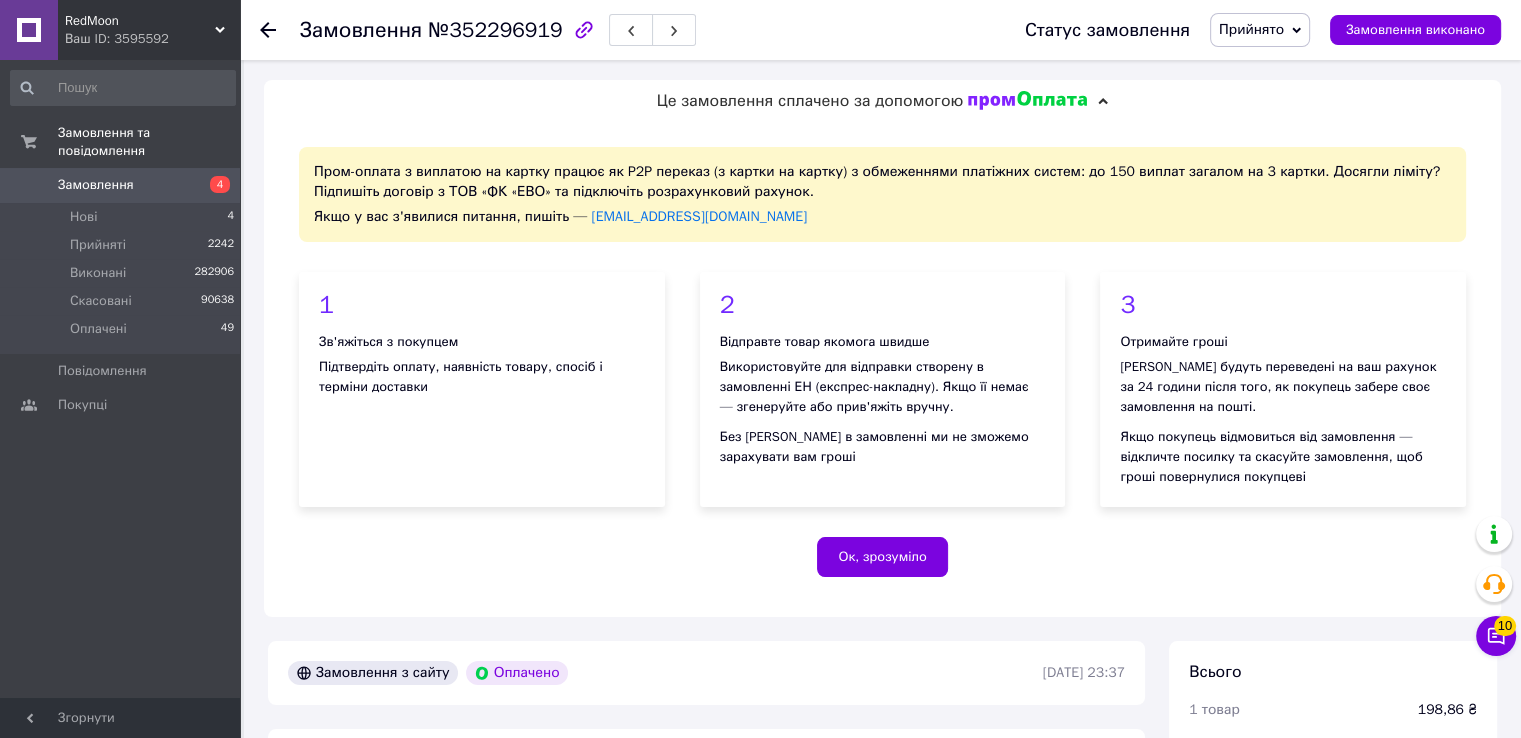click on "RedMoon" at bounding box center [140, 21] 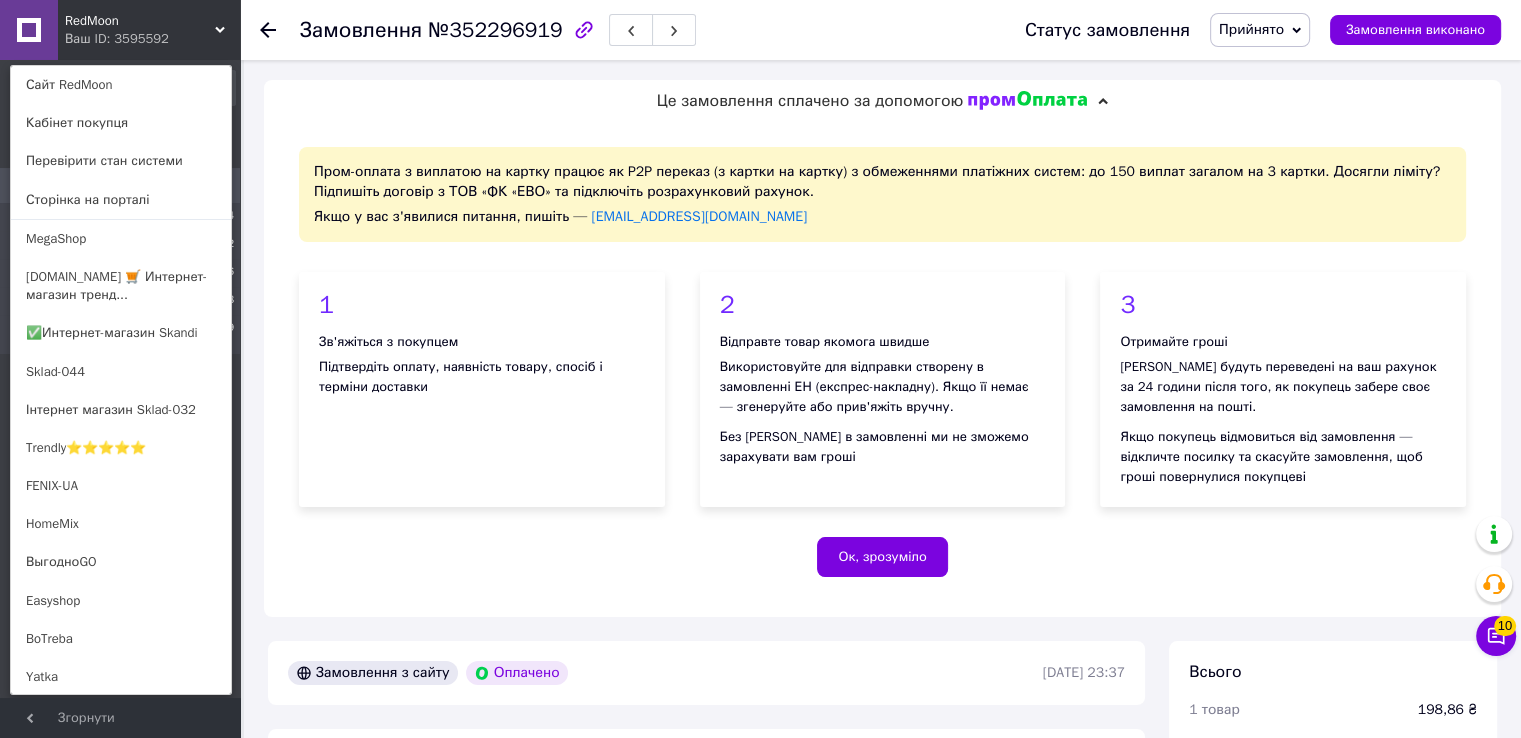 click 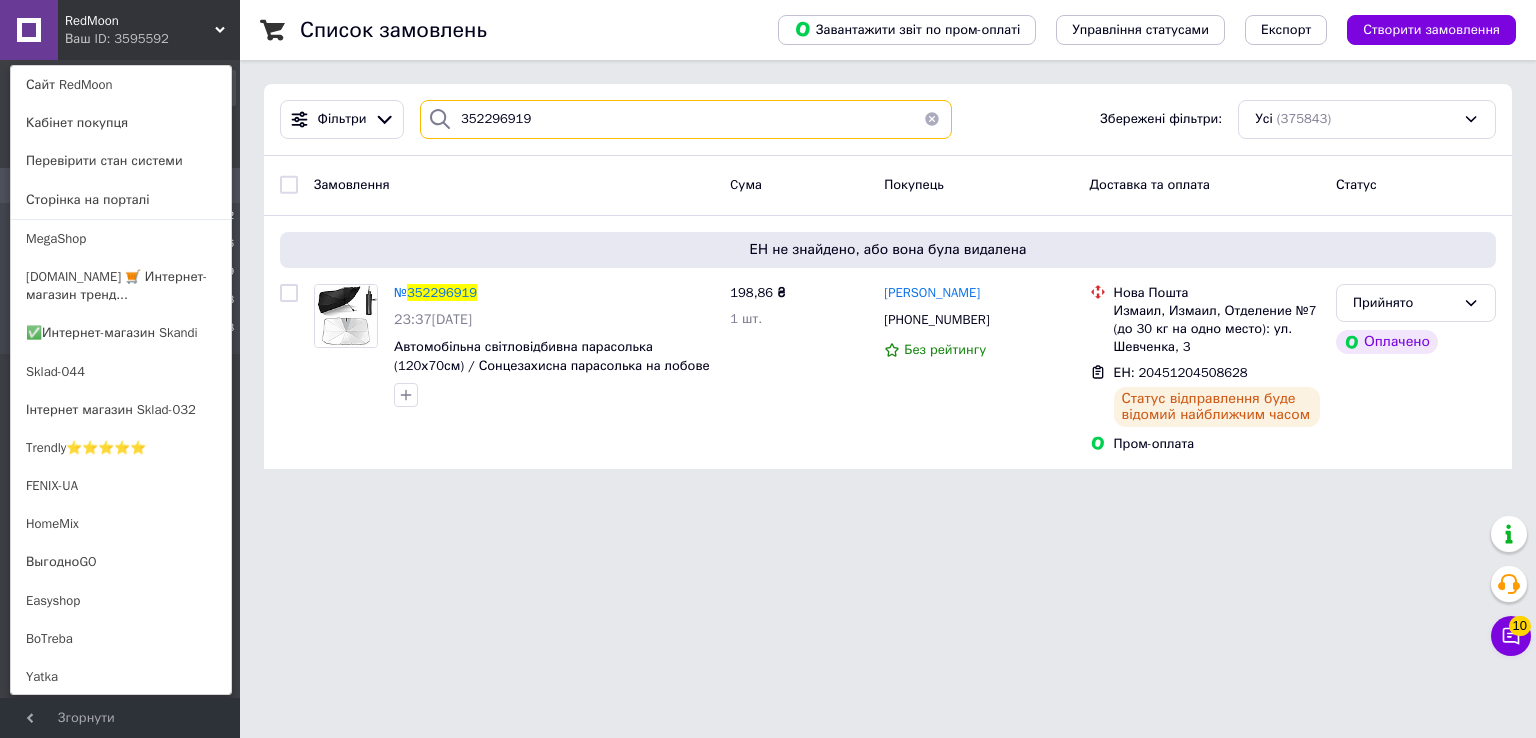 drag, startPoint x: 568, startPoint y: 125, endPoint x: 247, endPoint y: 152, distance: 322.1335 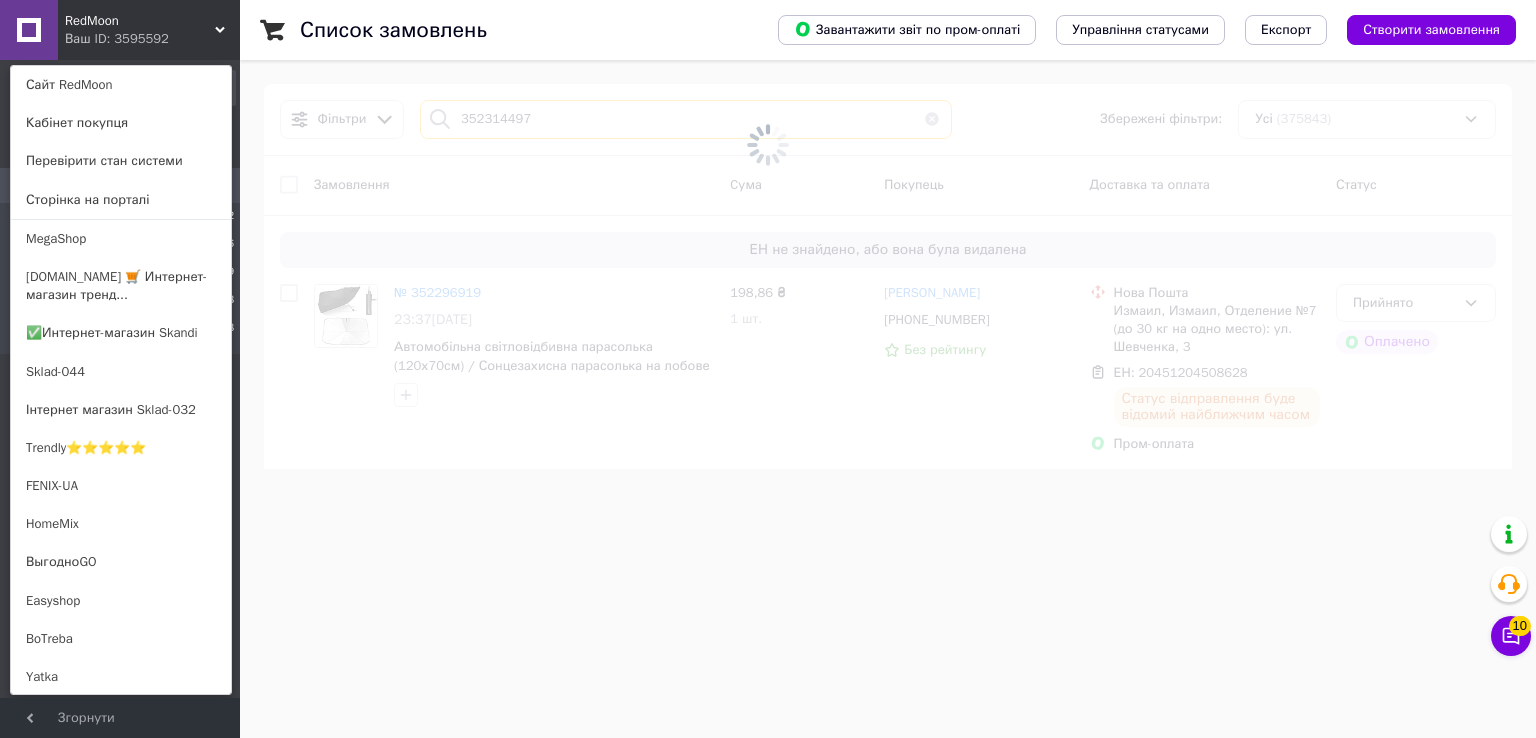 type on "352314497" 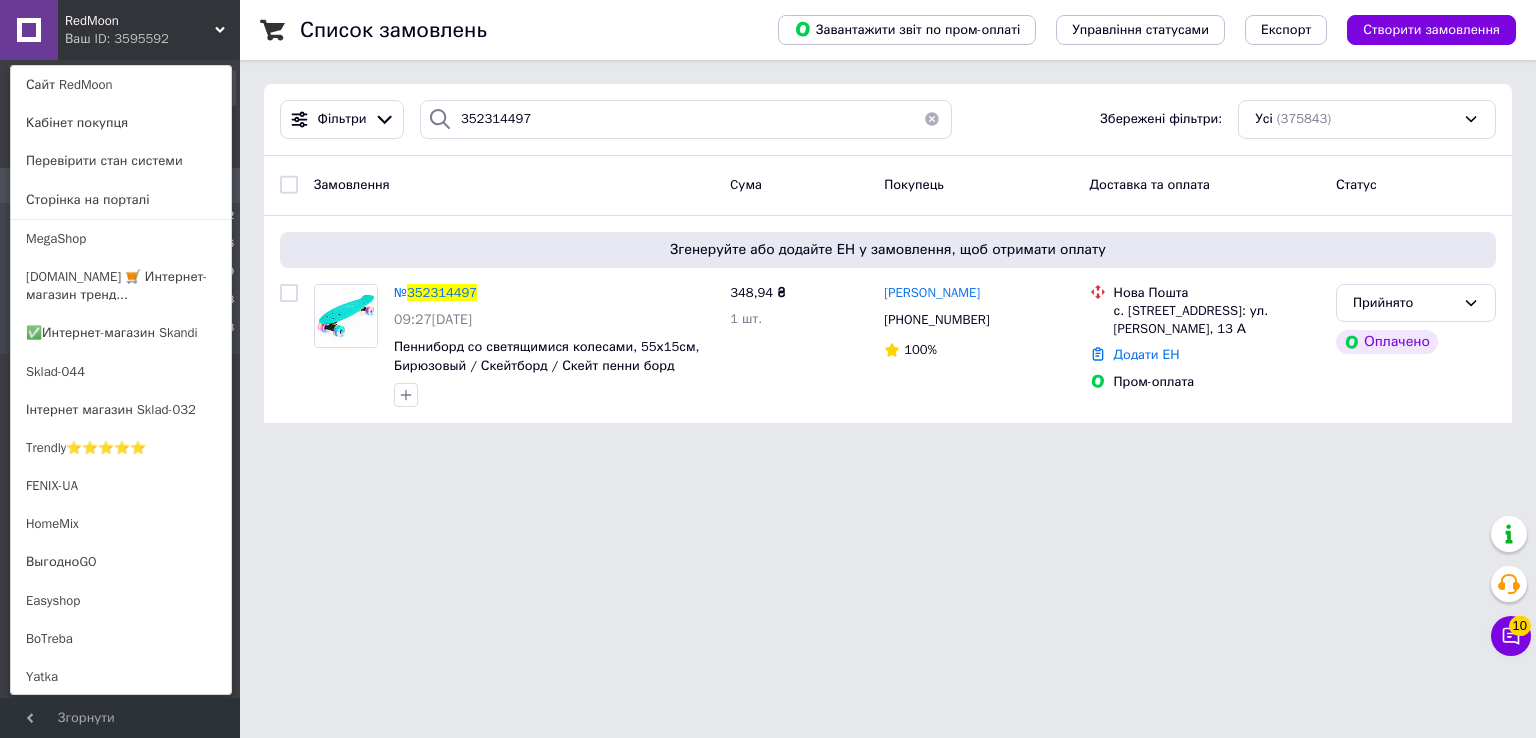 click on "RedMoon Ваш ID: 3595592 Сайт RedMoon Кабінет покупця Перевірити стан системи Сторінка на порталі MegaShop ULTRASHOP.IN.UA 🛒 Интернет-магазин тренд... ✅Интернет-магазин Skandi Sklad-044 Інтернет магазин Sklad-032 Trendly⭐⭐⭐⭐⭐ FENIX-UA HomeMix ВыгодноGO Easyshop BoTreba Yatka Best-Buy ✅ 🔒 💯 💛💙 market ToyVo HataSpace MegaShop BeSimple Vsemarket Marcat ⭐⭐⭐⭐⭐ One Bird Smartzakup CoolCat Zevs-market TrendoMania LOON GoodChoise Home81🏠💛💙 Yellow Monkey Mona Liza Market Экспресс-шоп Borniatco🥇 OnlineMarket Shopik EasyOpt LifeStyle Laggi market ToolPro Bybka Be Store Shop-Market-Top Dropom HUGO Croko Довідка Вийти Замовлення та повідомлення Замовлення 4 Нові 2 Прийняті 2246 Виконані 48" at bounding box center (768, 223) 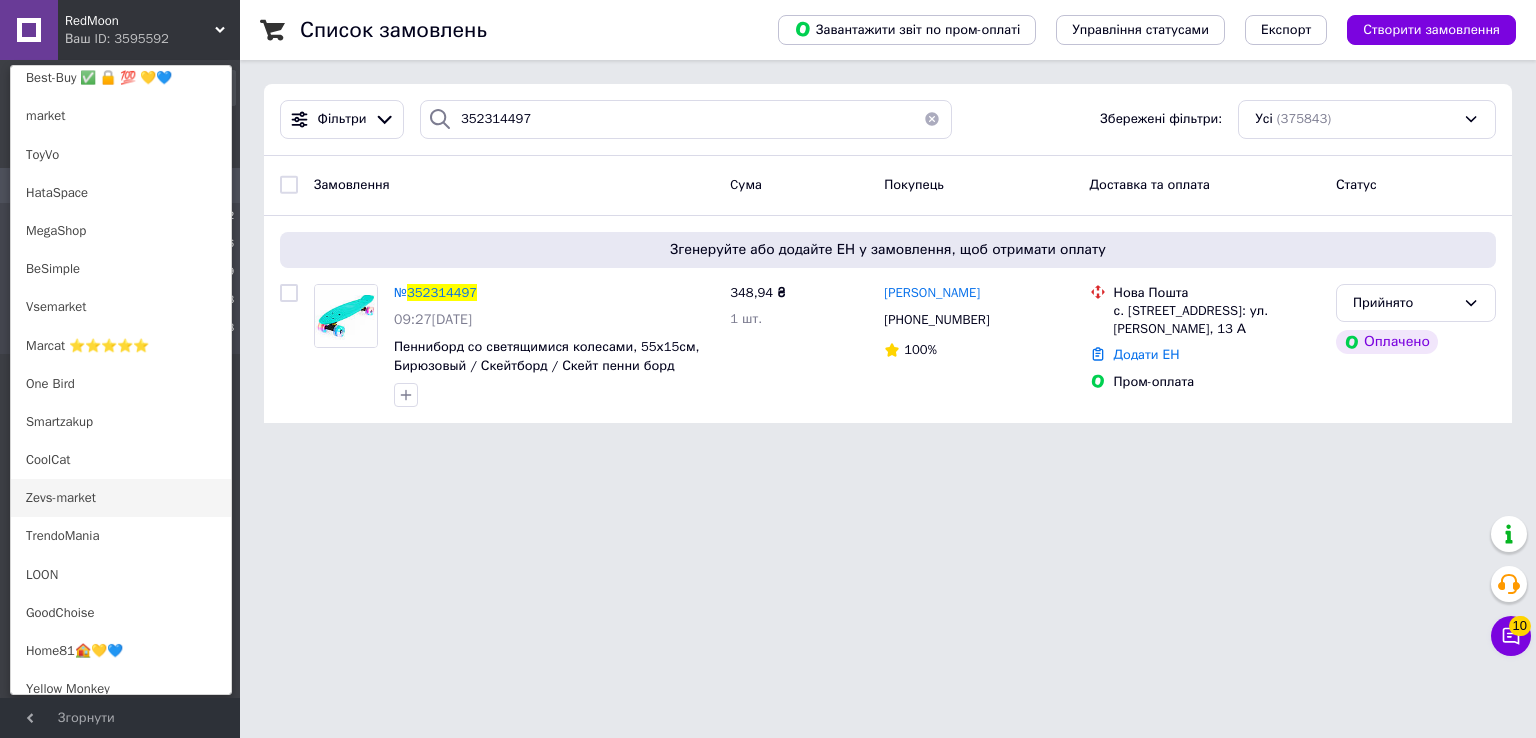 scroll, scrollTop: 602, scrollLeft: 0, axis: vertical 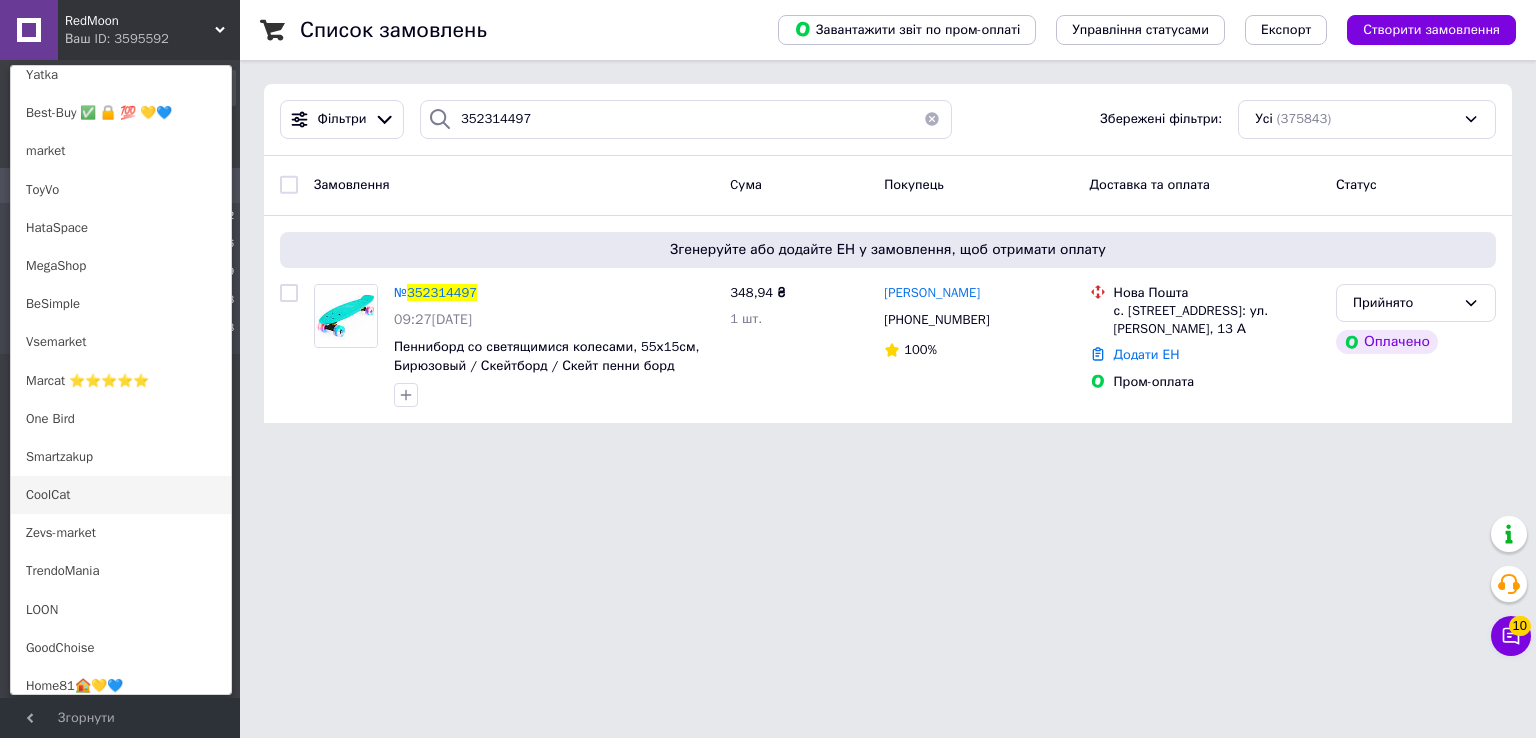 click on "CoolCat" at bounding box center (121, 495) 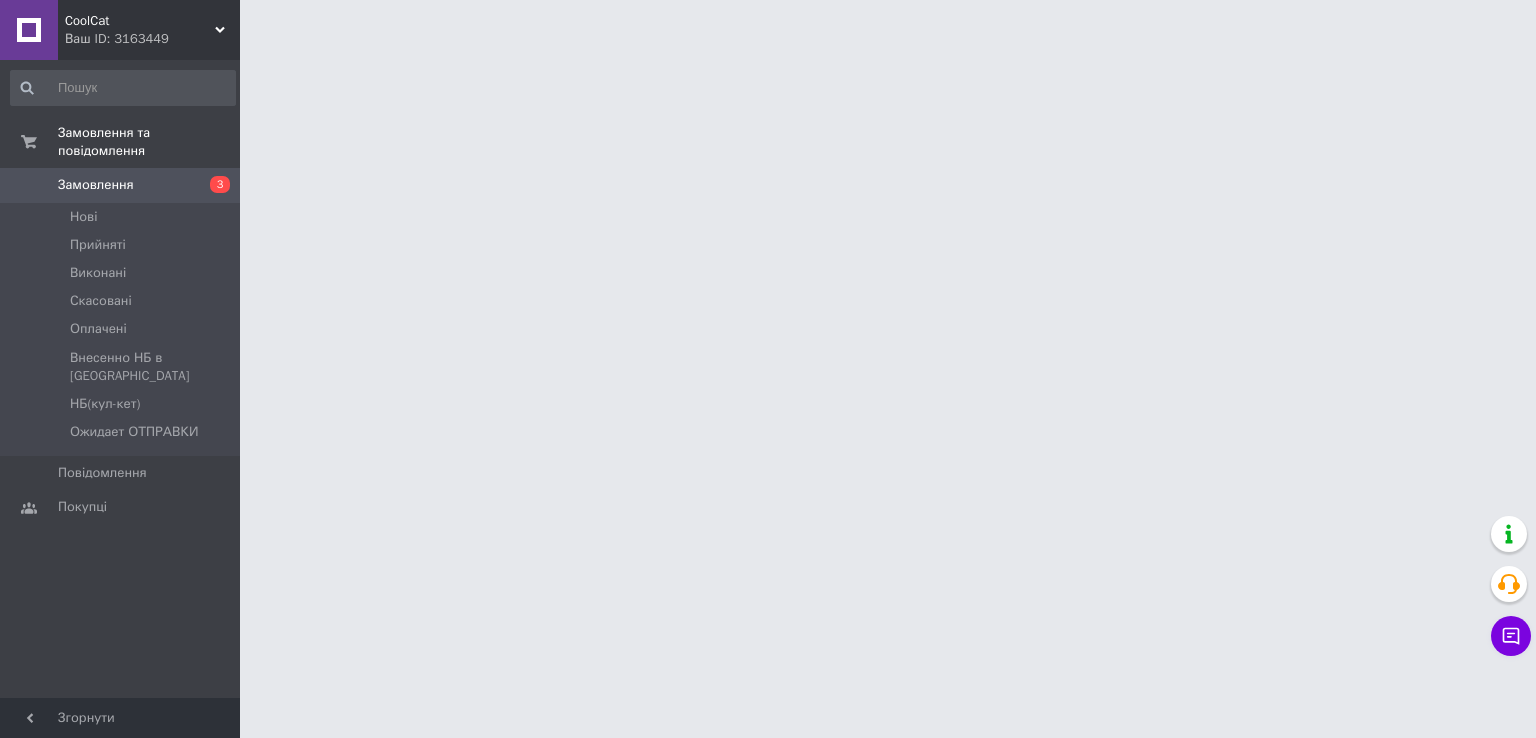 scroll, scrollTop: 0, scrollLeft: 0, axis: both 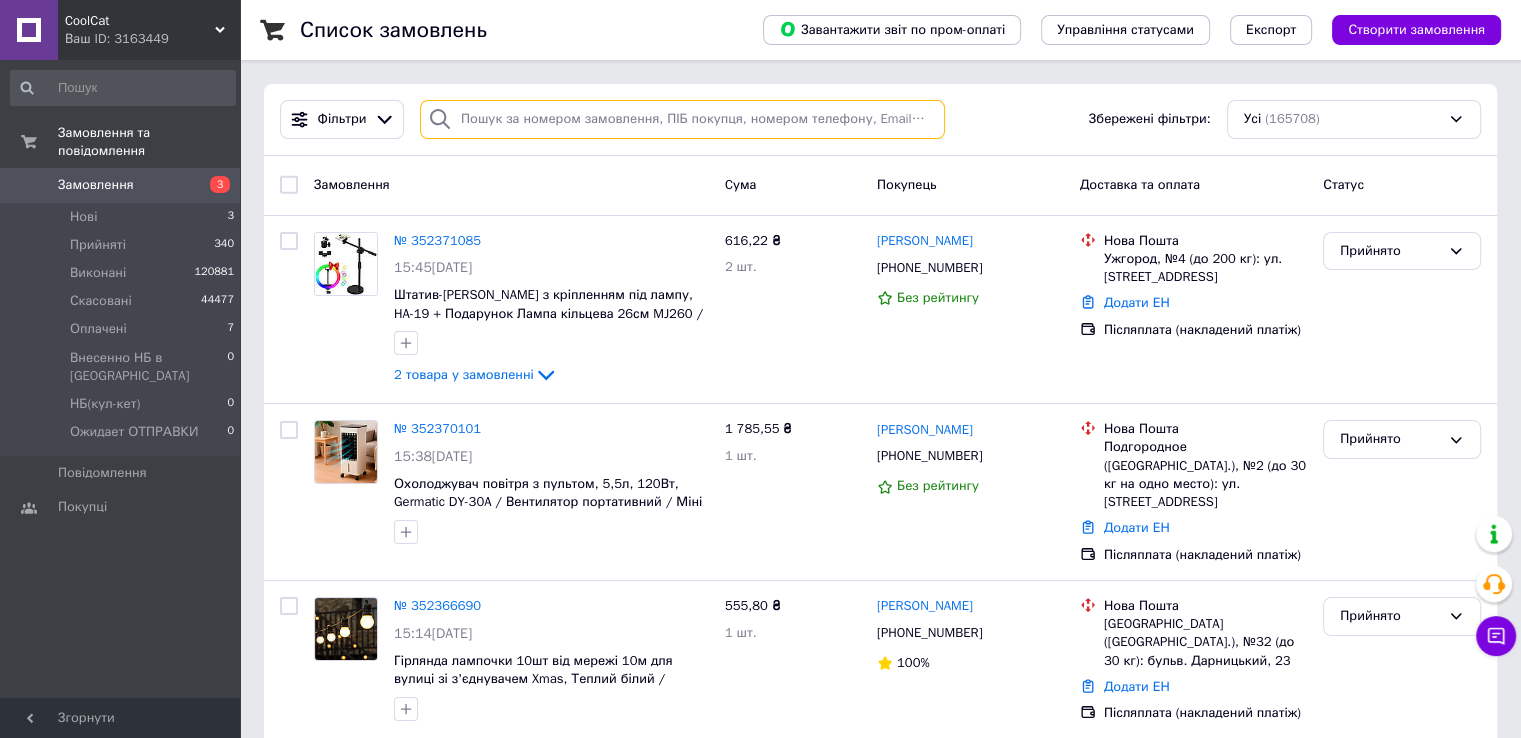 click at bounding box center (682, 119) 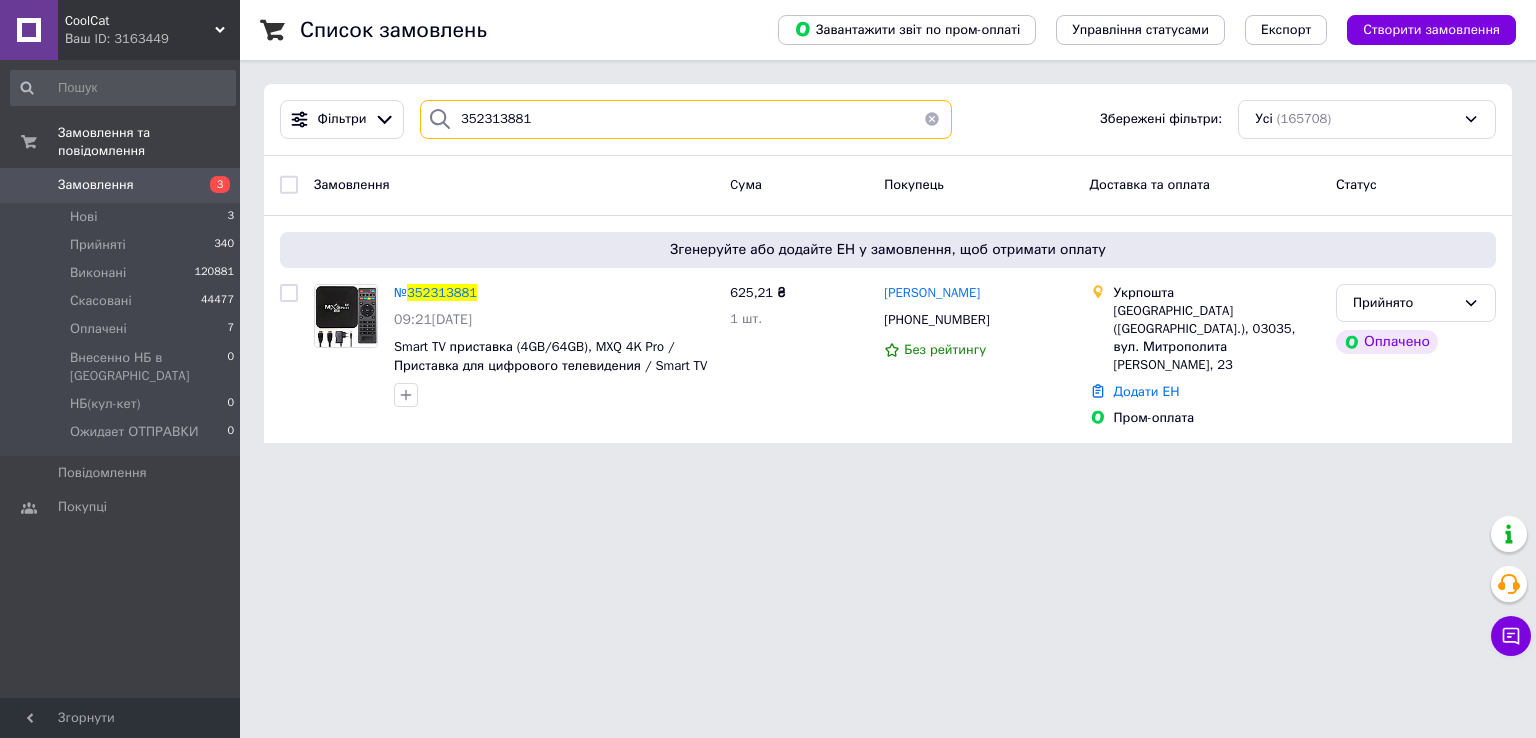 type on "352313881" 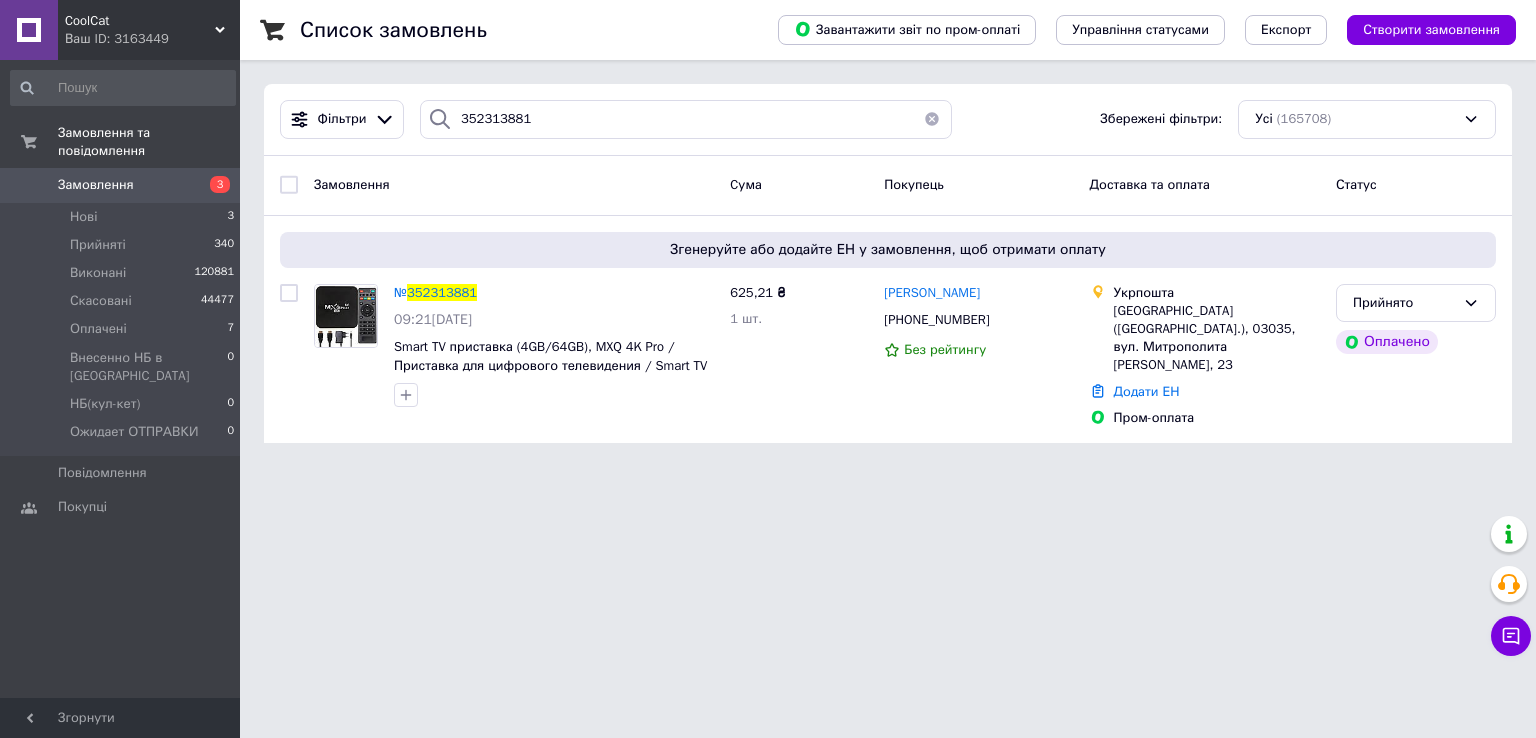 click on "Ваш ID: 3163449" at bounding box center [152, 39] 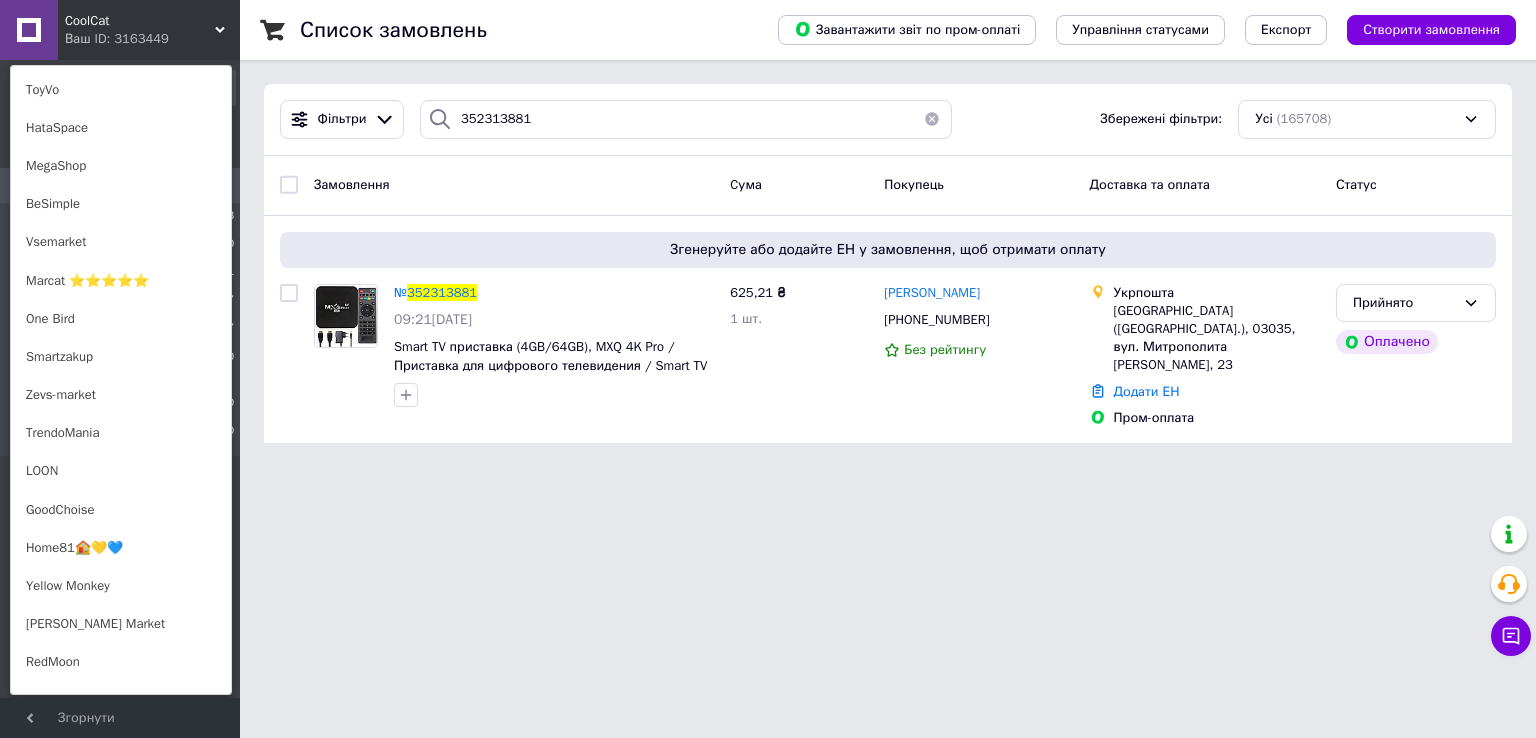scroll, scrollTop: 602, scrollLeft: 0, axis: vertical 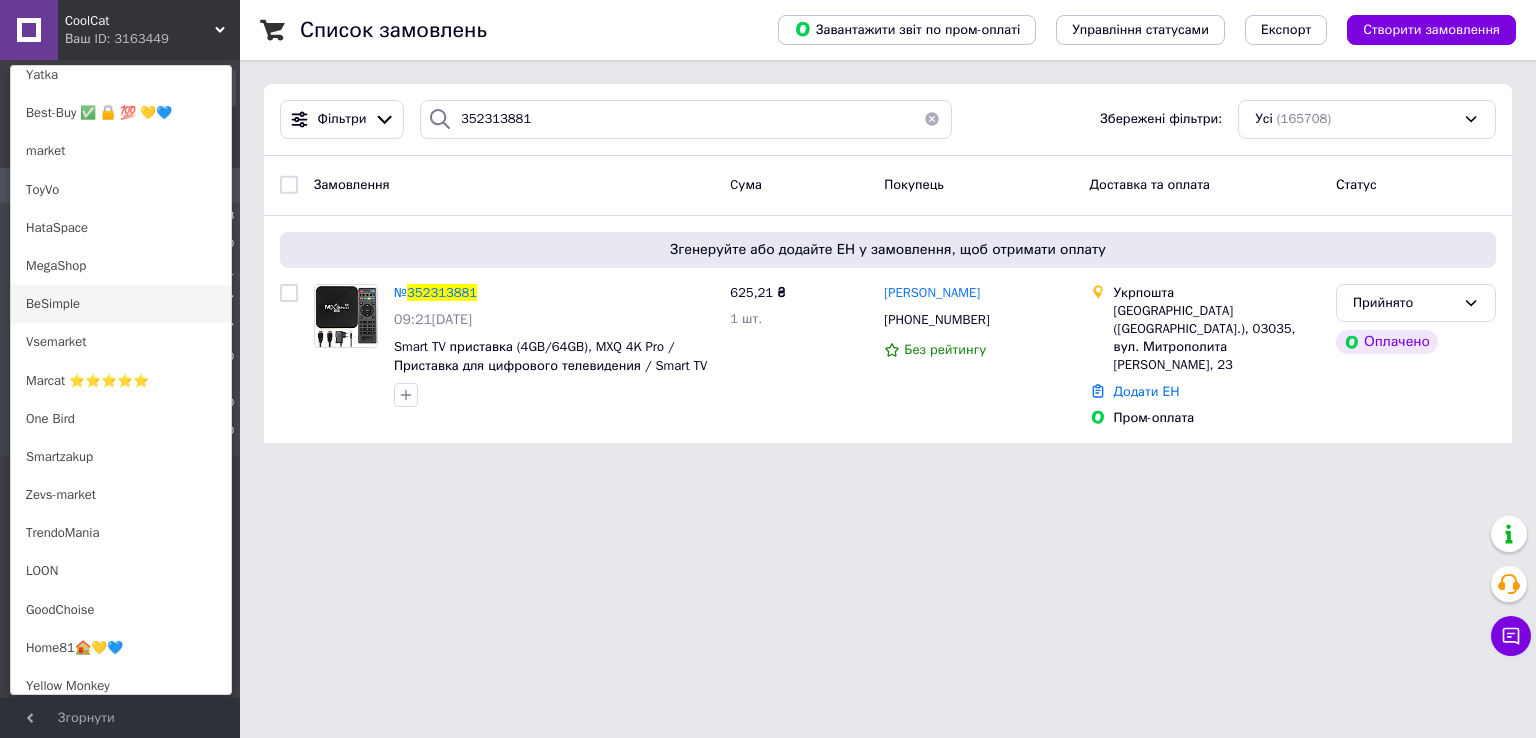 click on "BeSimple" at bounding box center [121, 304] 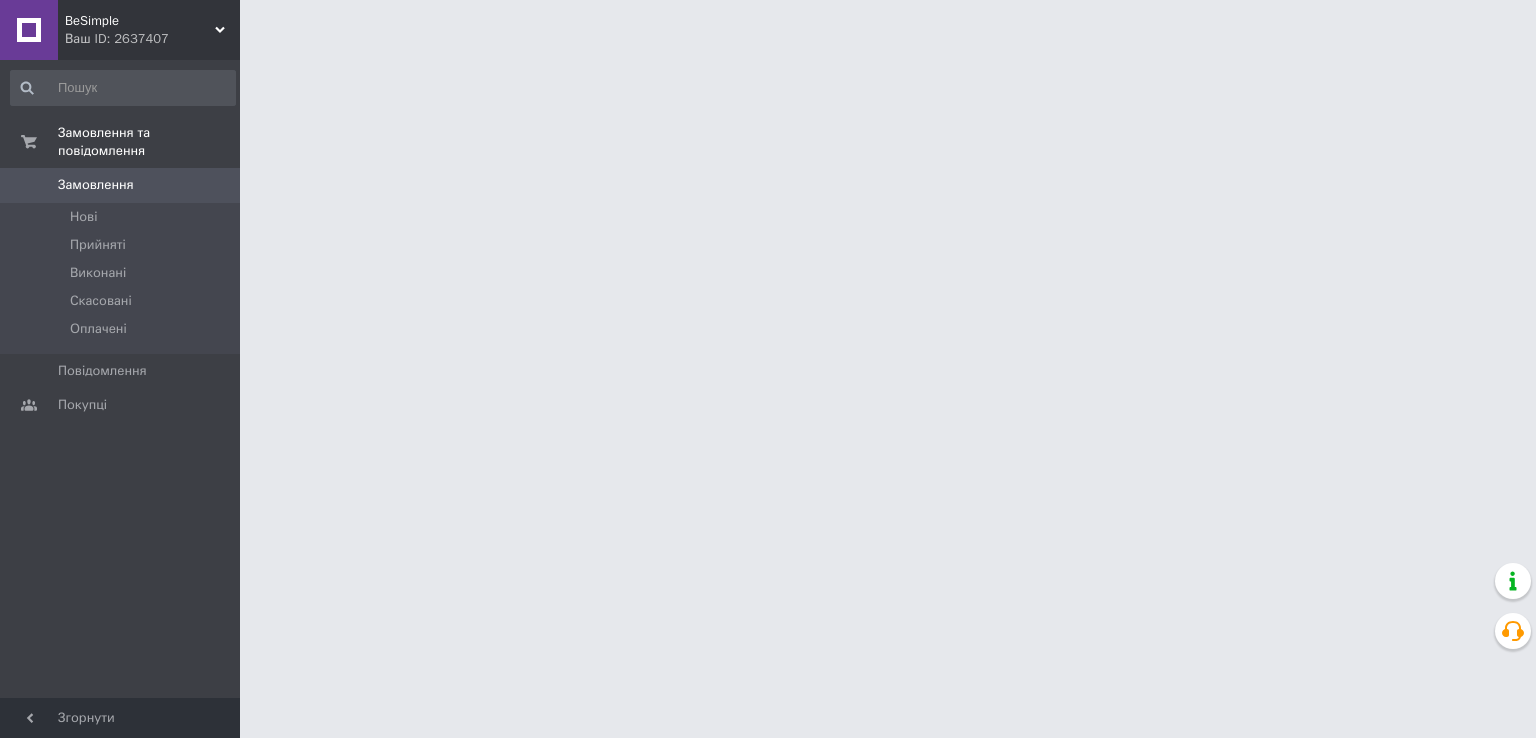 scroll, scrollTop: 0, scrollLeft: 0, axis: both 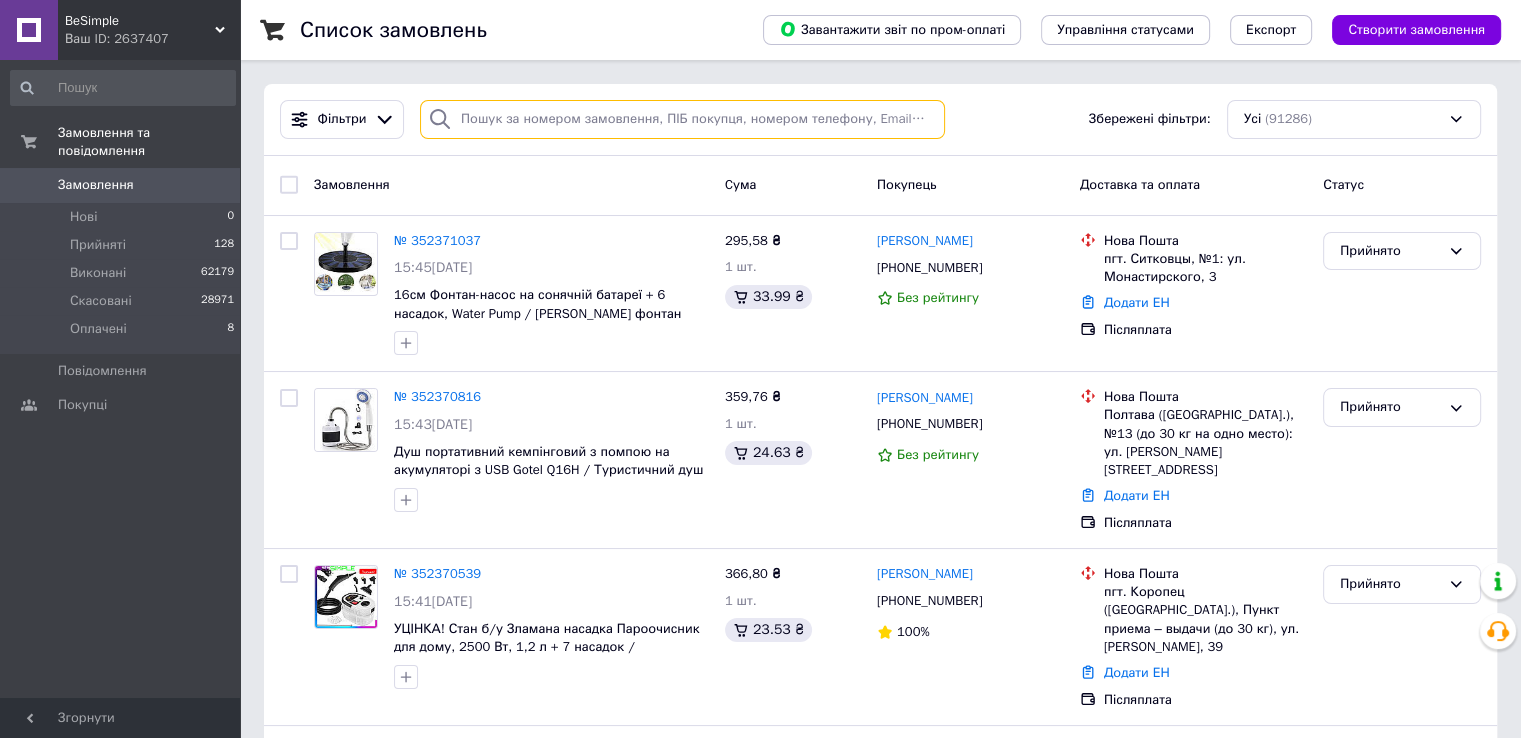 click at bounding box center [682, 119] 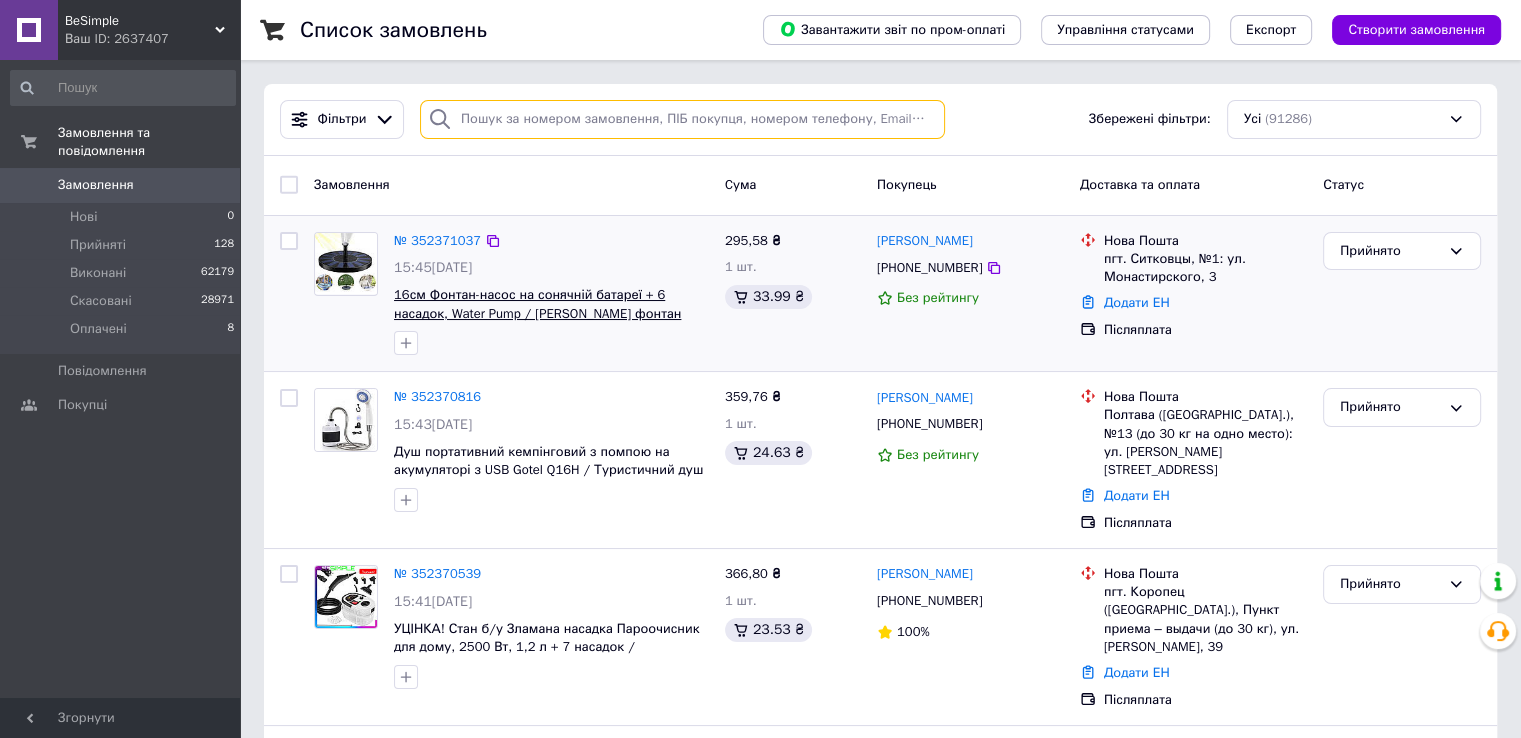 paste on "352311332" 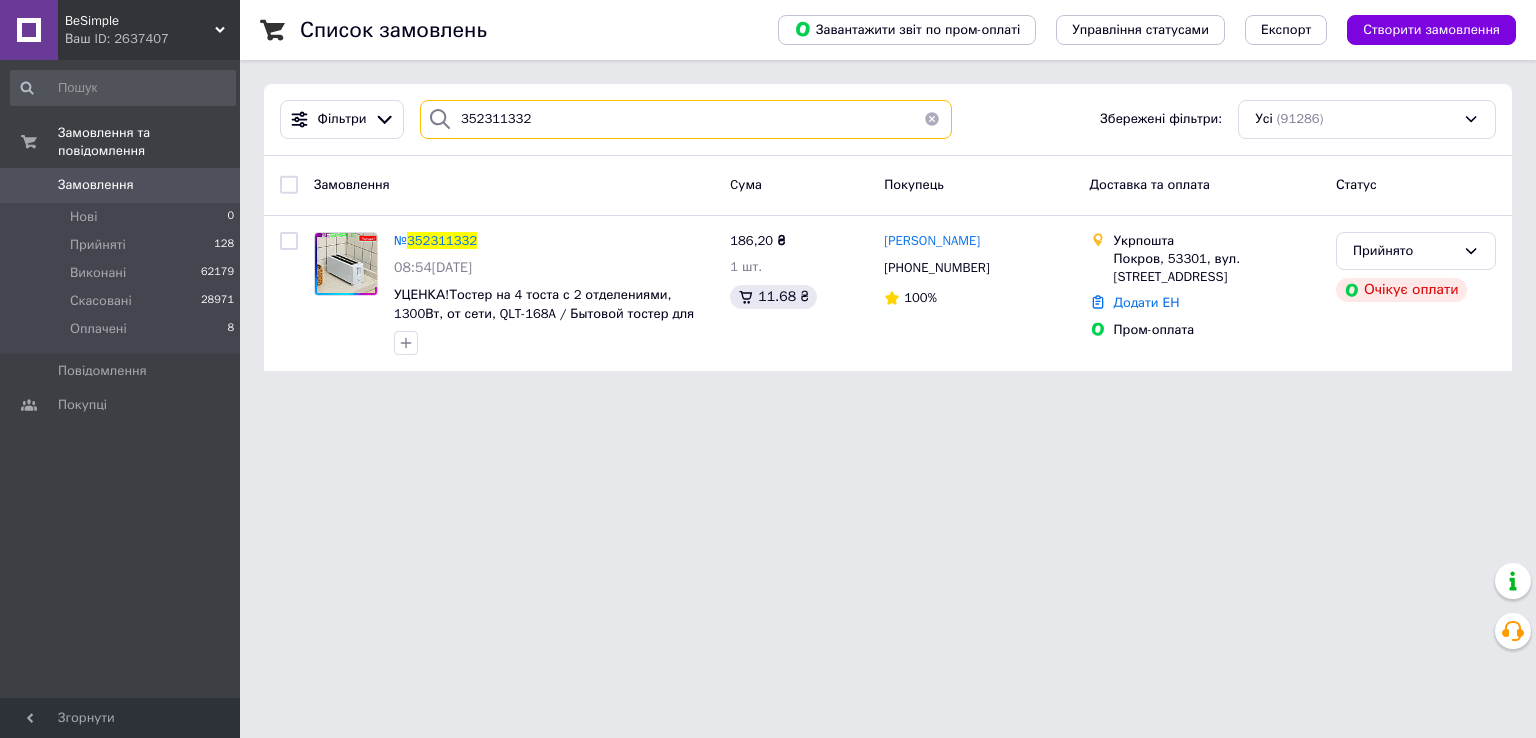 type on "352311332" 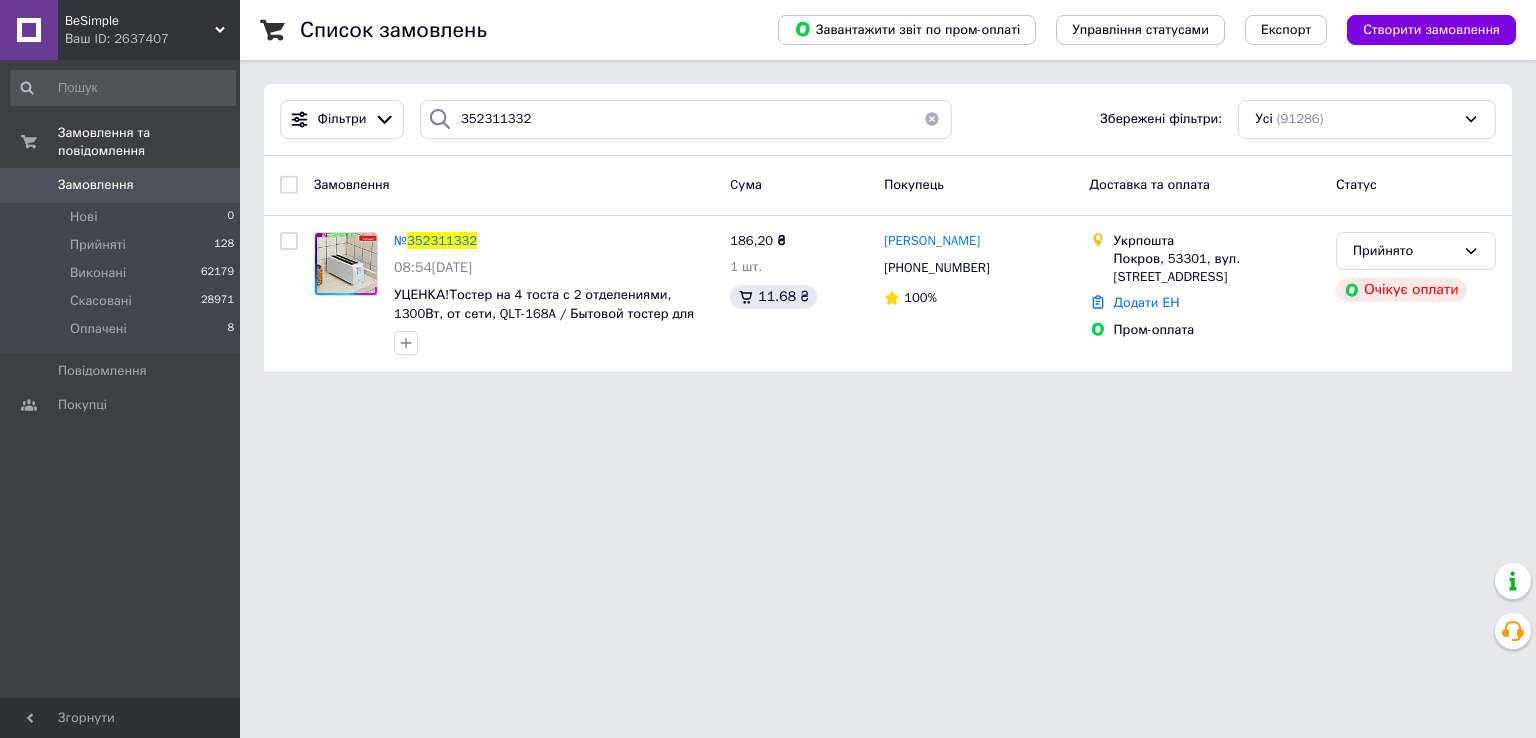 click on "Ваш ID: 2637407" at bounding box center (152, 39) 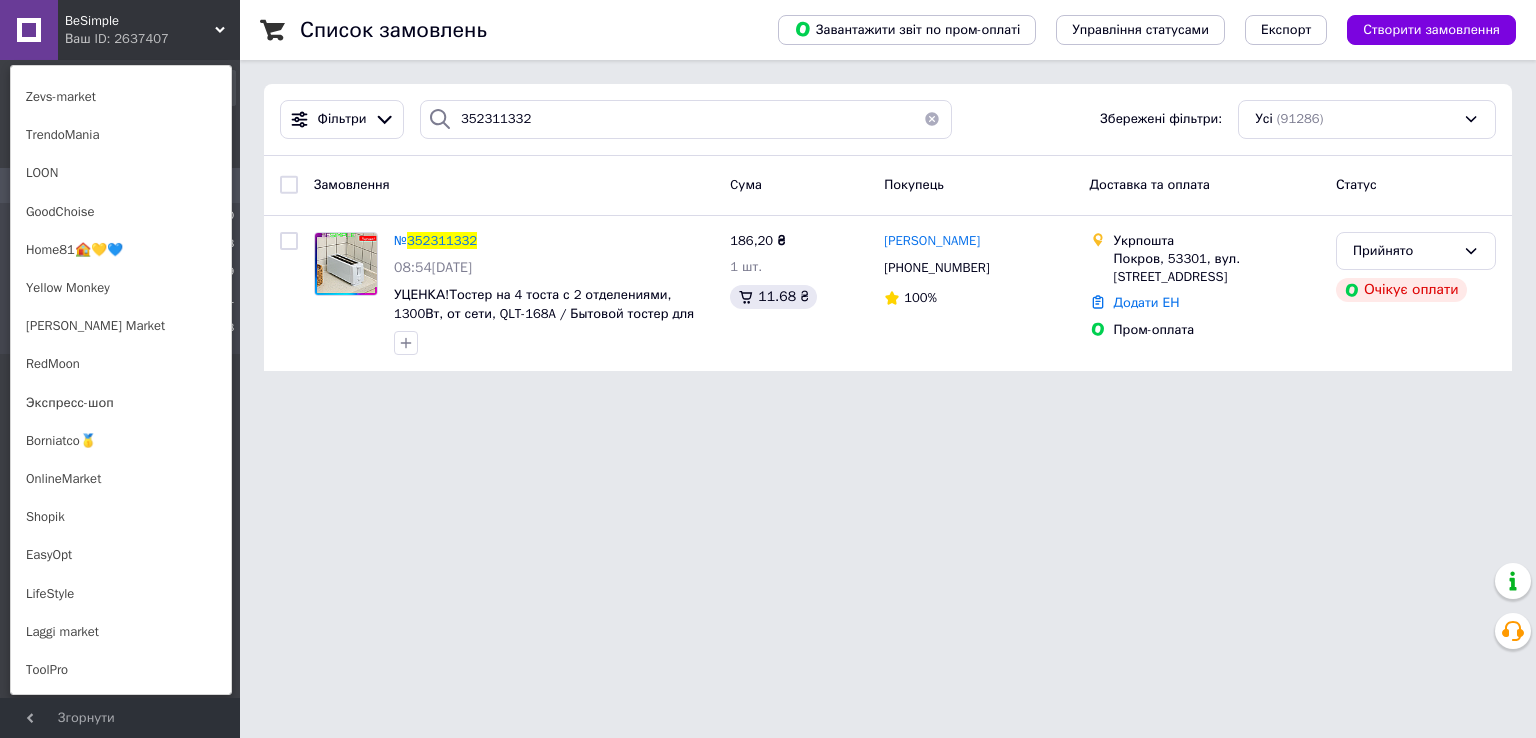 scroll, scrollTop: 1301, scrollLeft: 0, axis: vertical 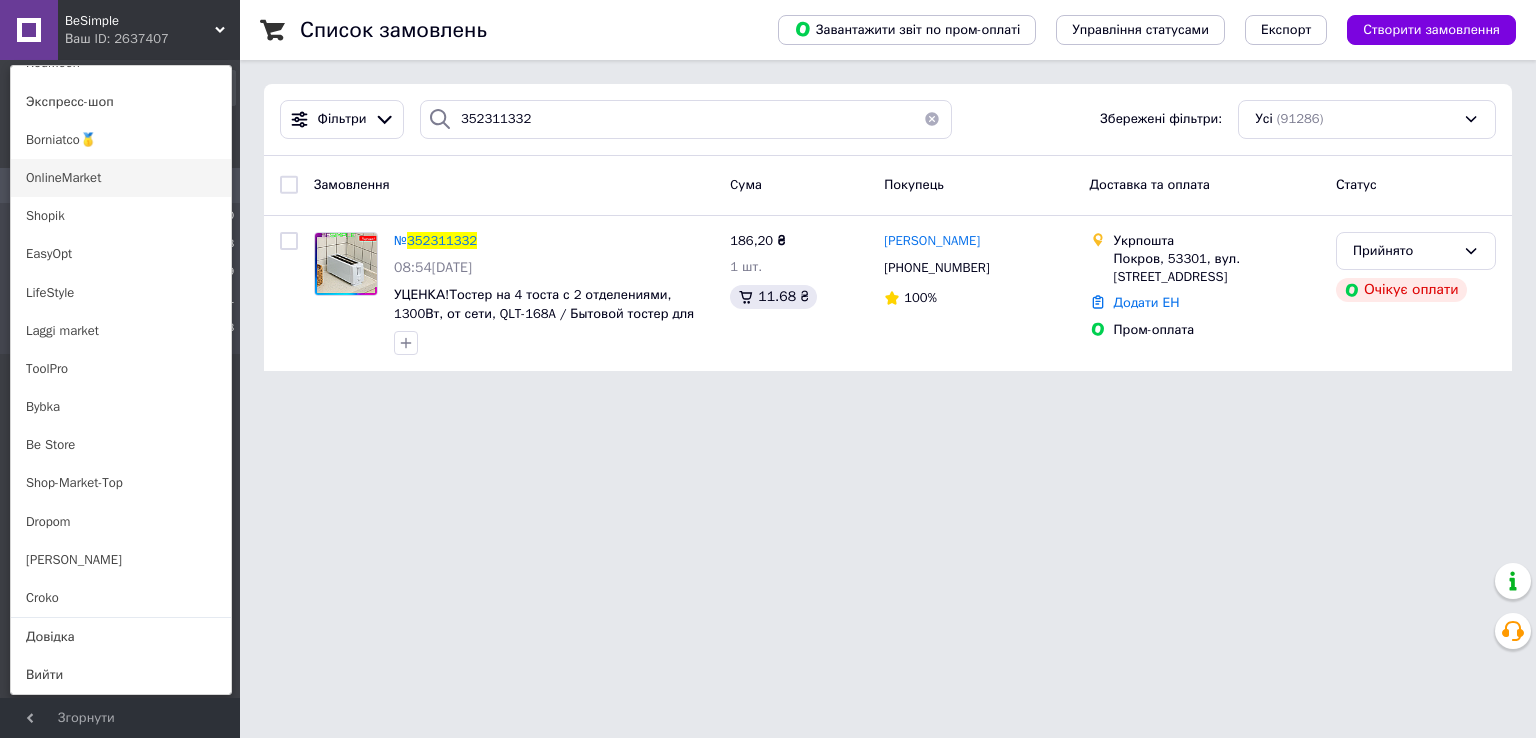 click on "OnlineMarket" at bounding box center (121, 178) 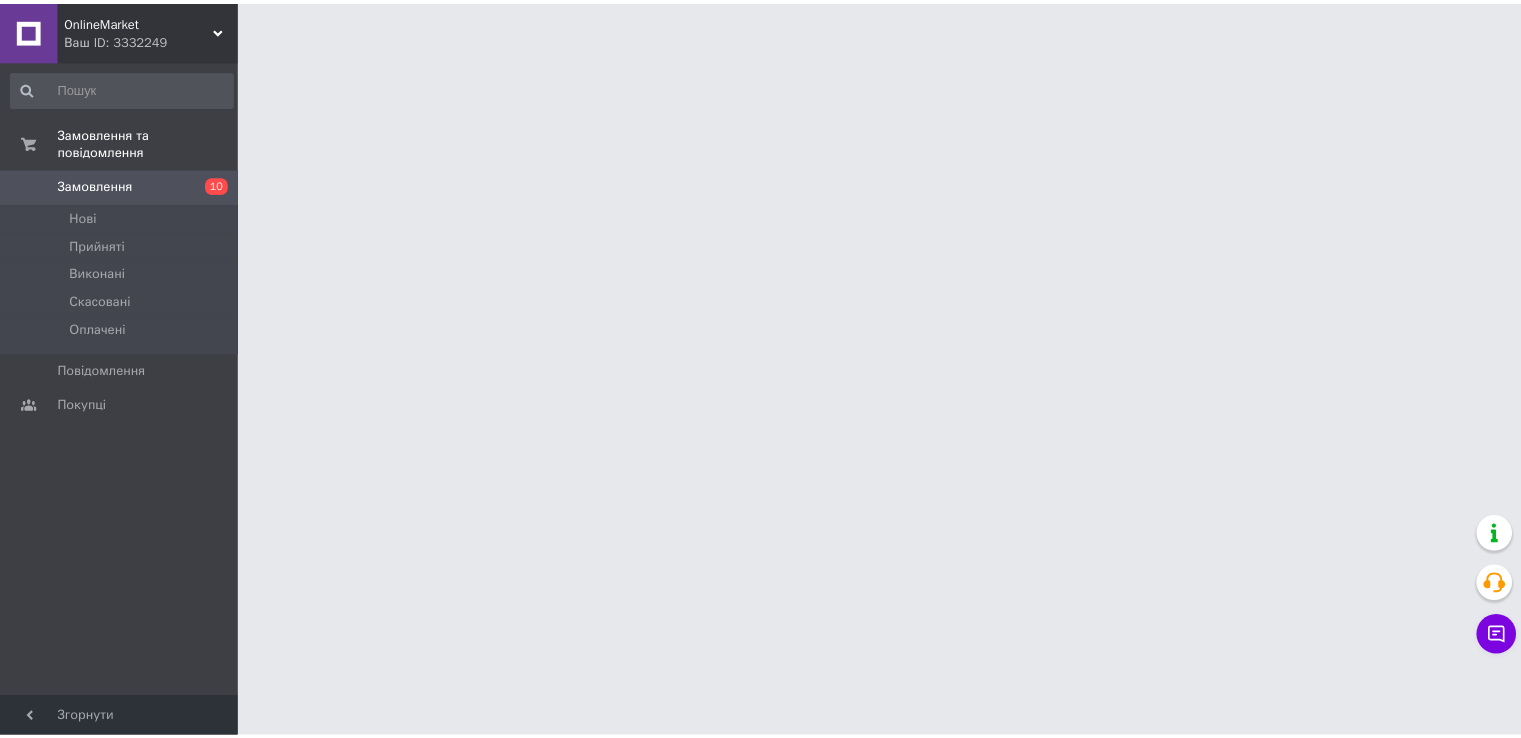 scroll, scrollTop: 0, scrollLeft: 0, axis: both 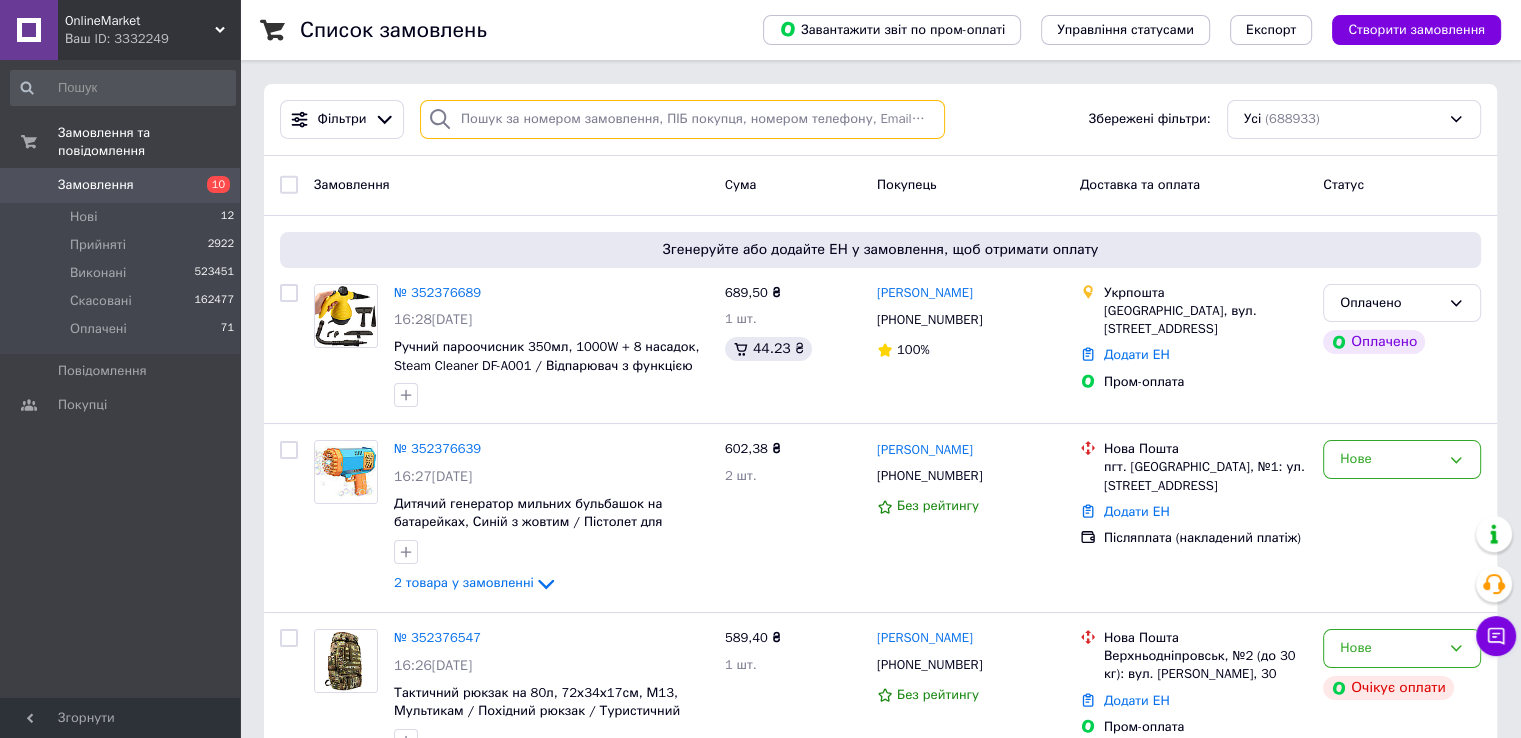 click at bounding box center [682, 119] 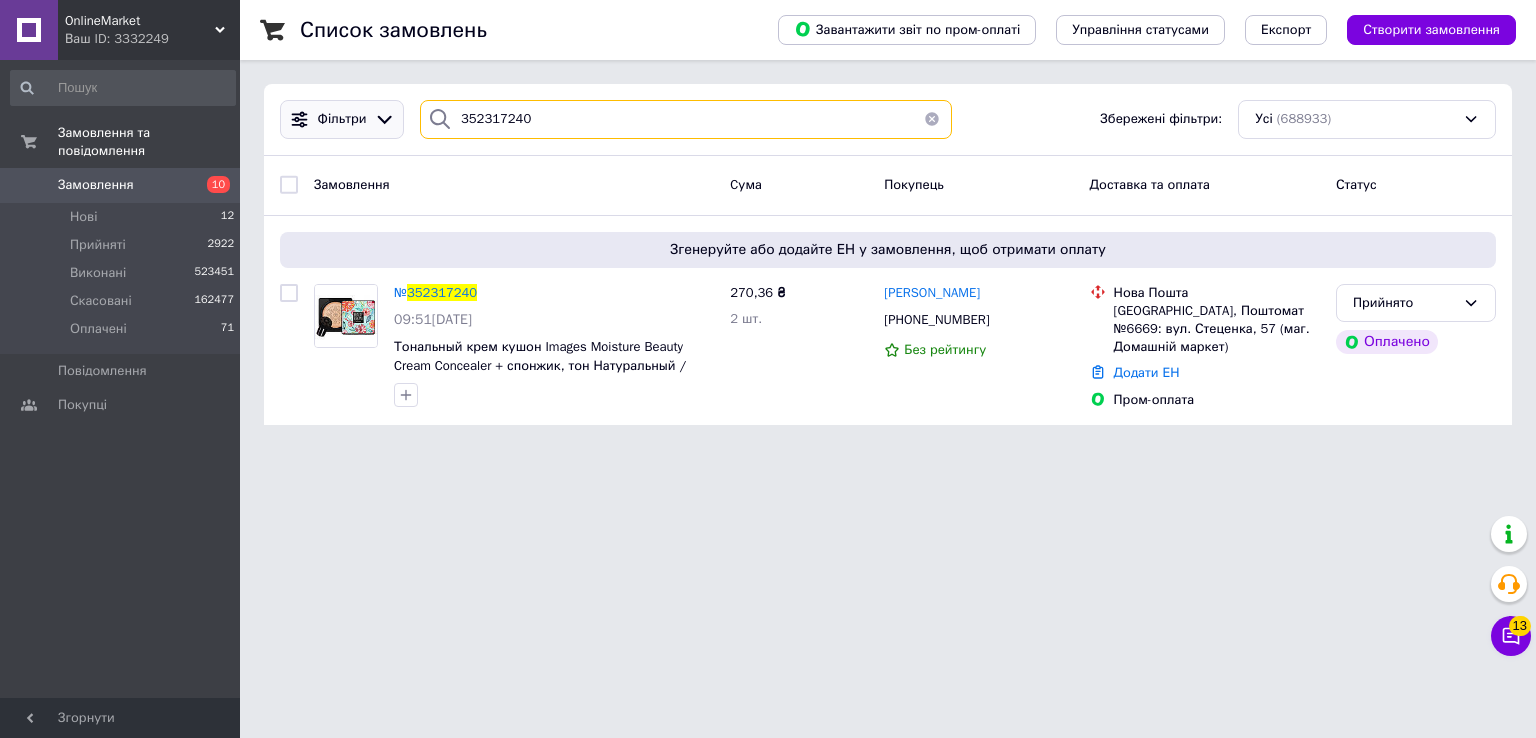 drag, startPoint x: 532, startPoint y: 117, endPoint x: 348, endPoint y: 136, distance: 184.97838 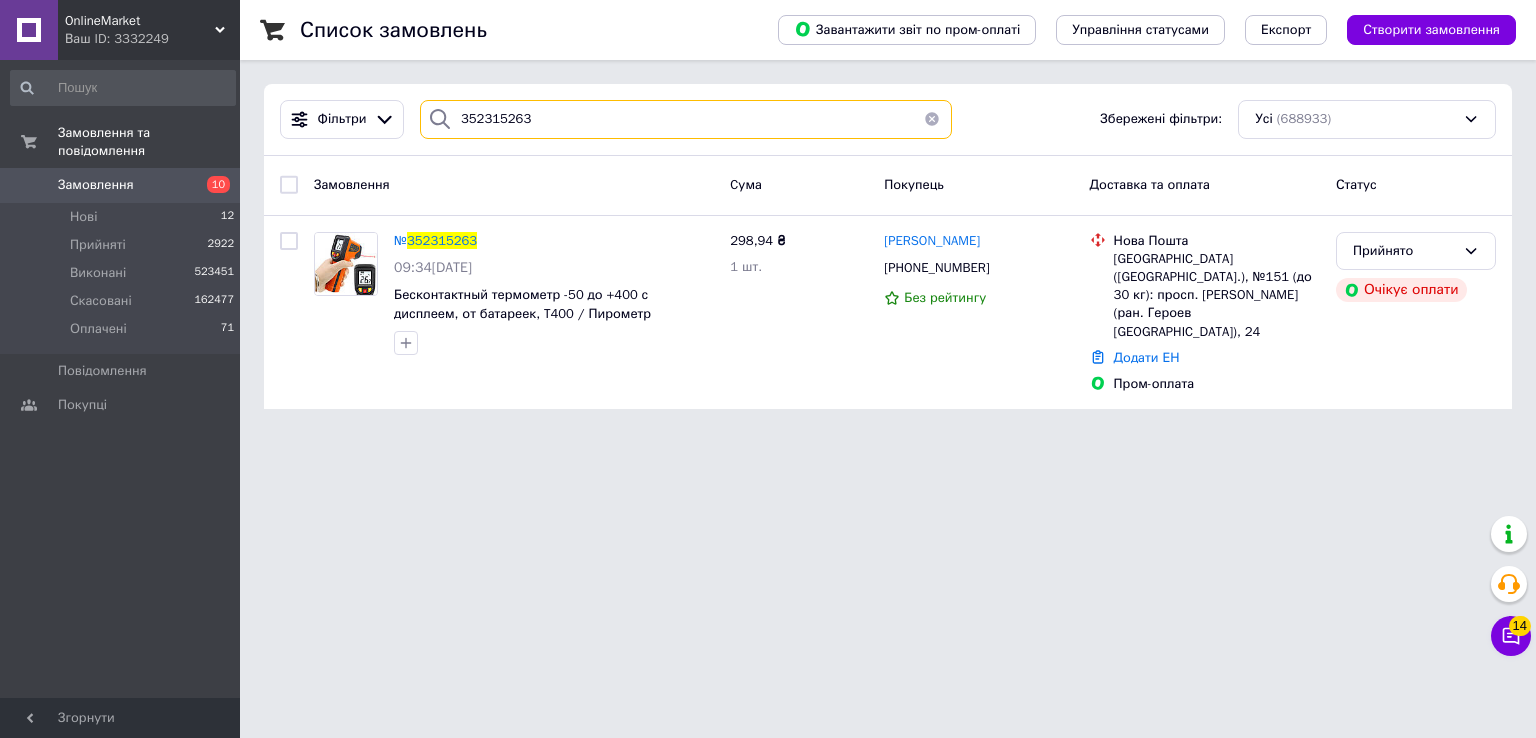 drag, startPoint x: 461, startPoint y: 133, endPoint x: 332, endPoint y: 149, distance: 129.98846 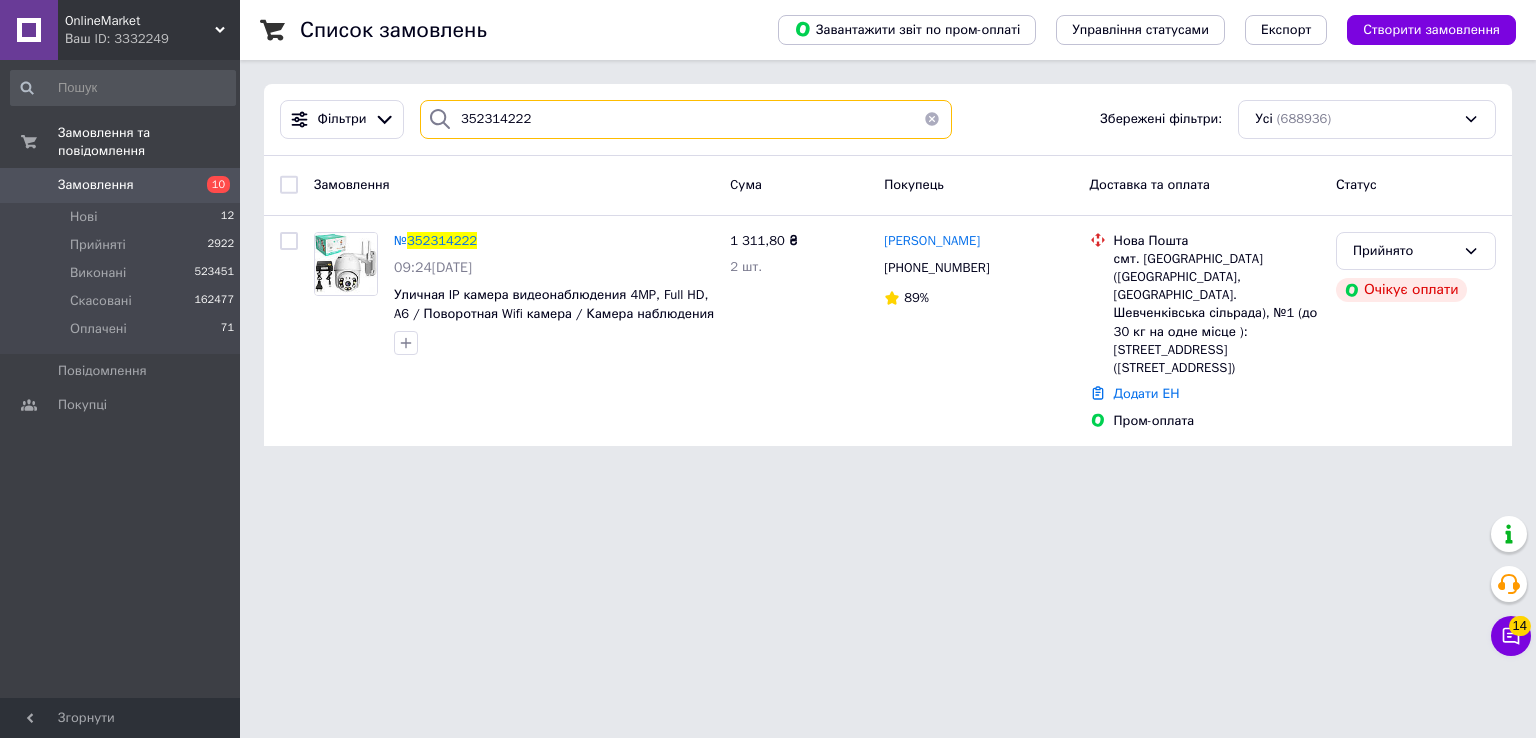 type on "352314222" 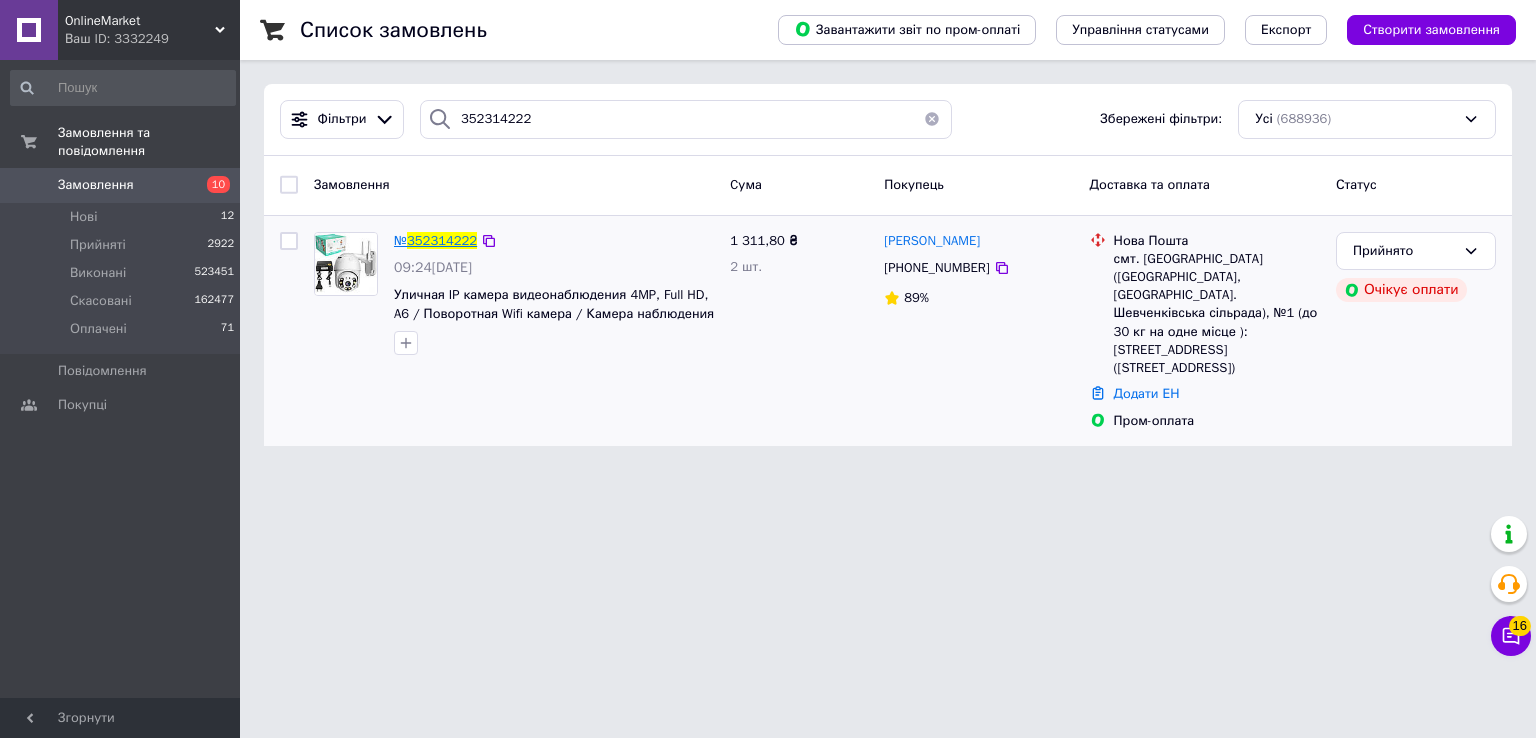 click on "352314222" at bounding box center (442, 240) 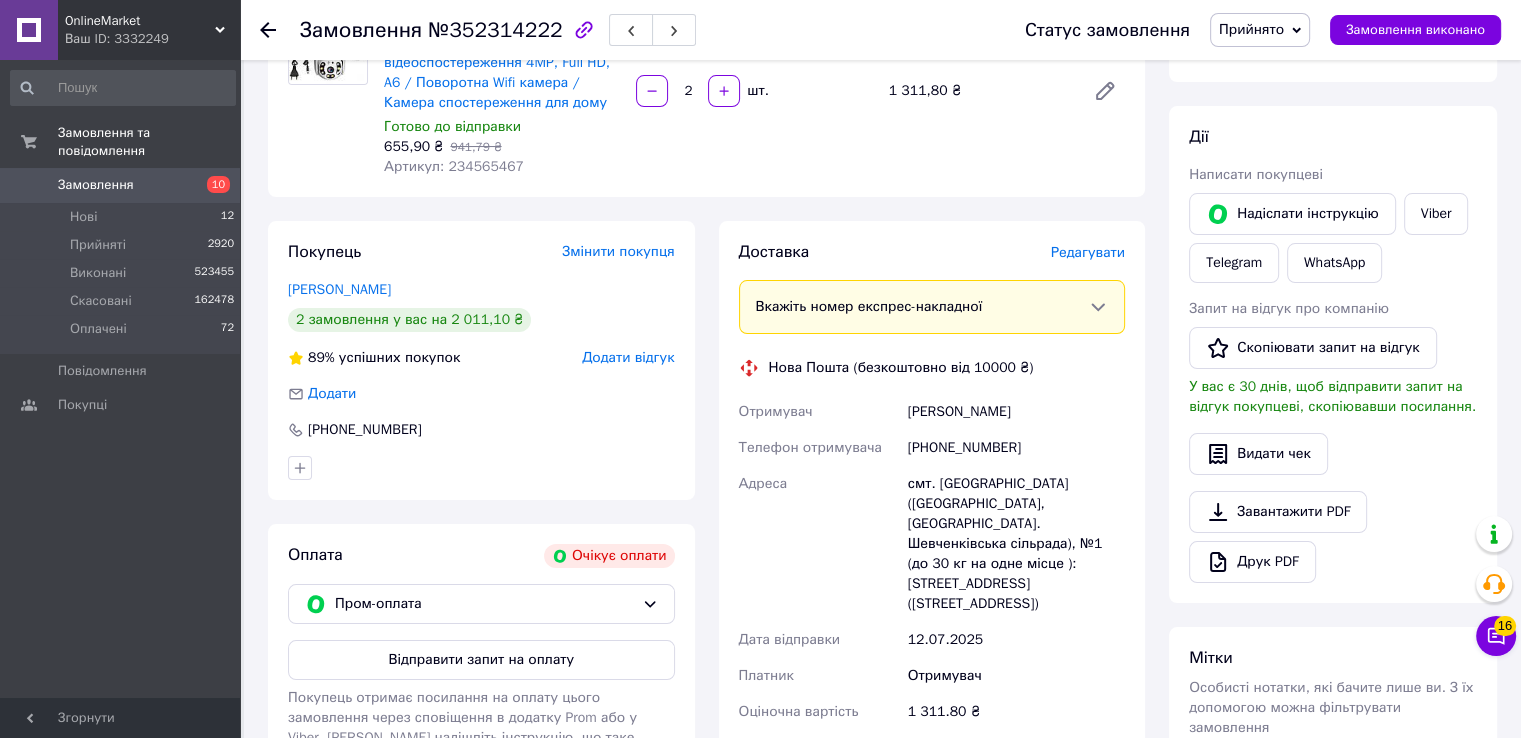 scroll, scrollTop: 0, scrollLeft: 0, axis: both 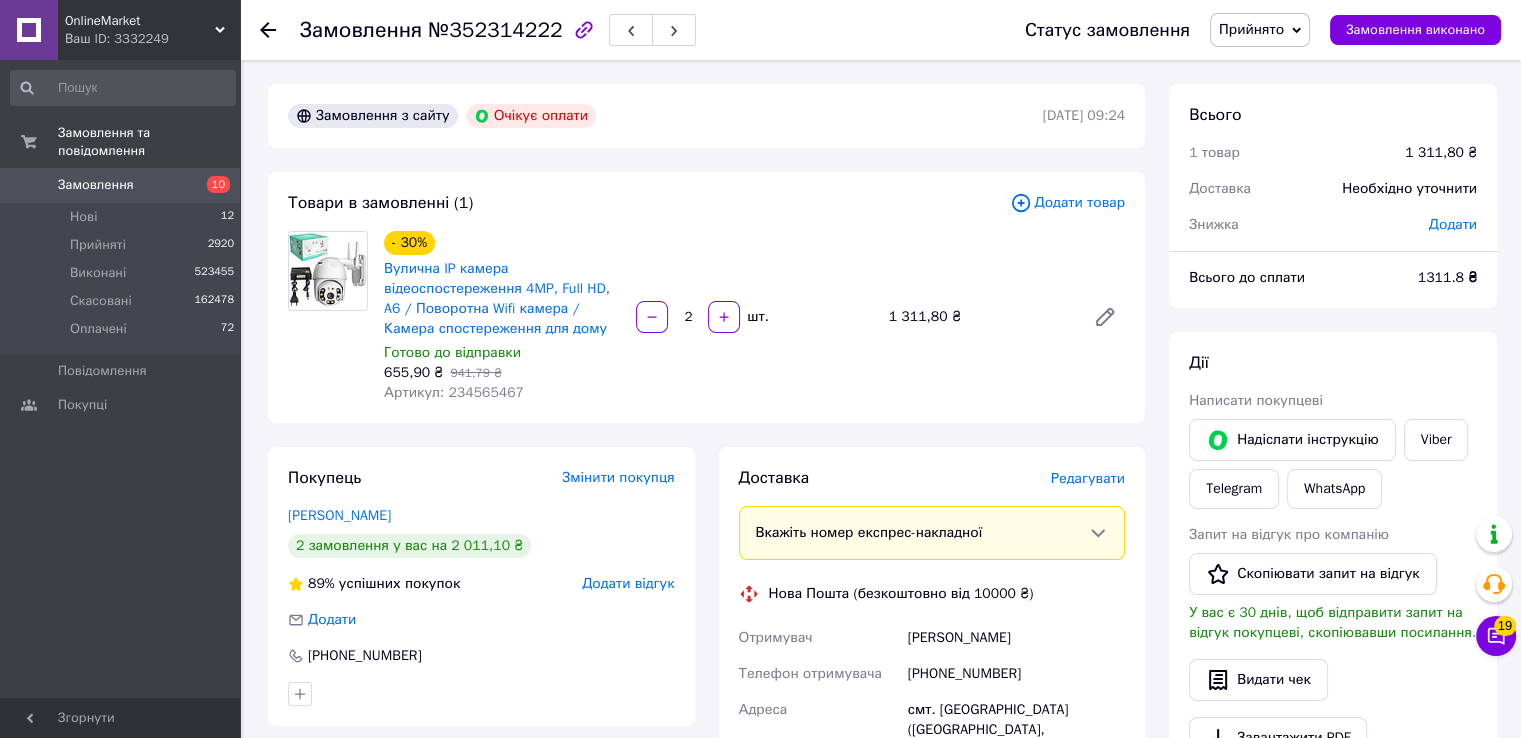 click on "Ваш ID: 3332249" at bounding box center (152, 39) 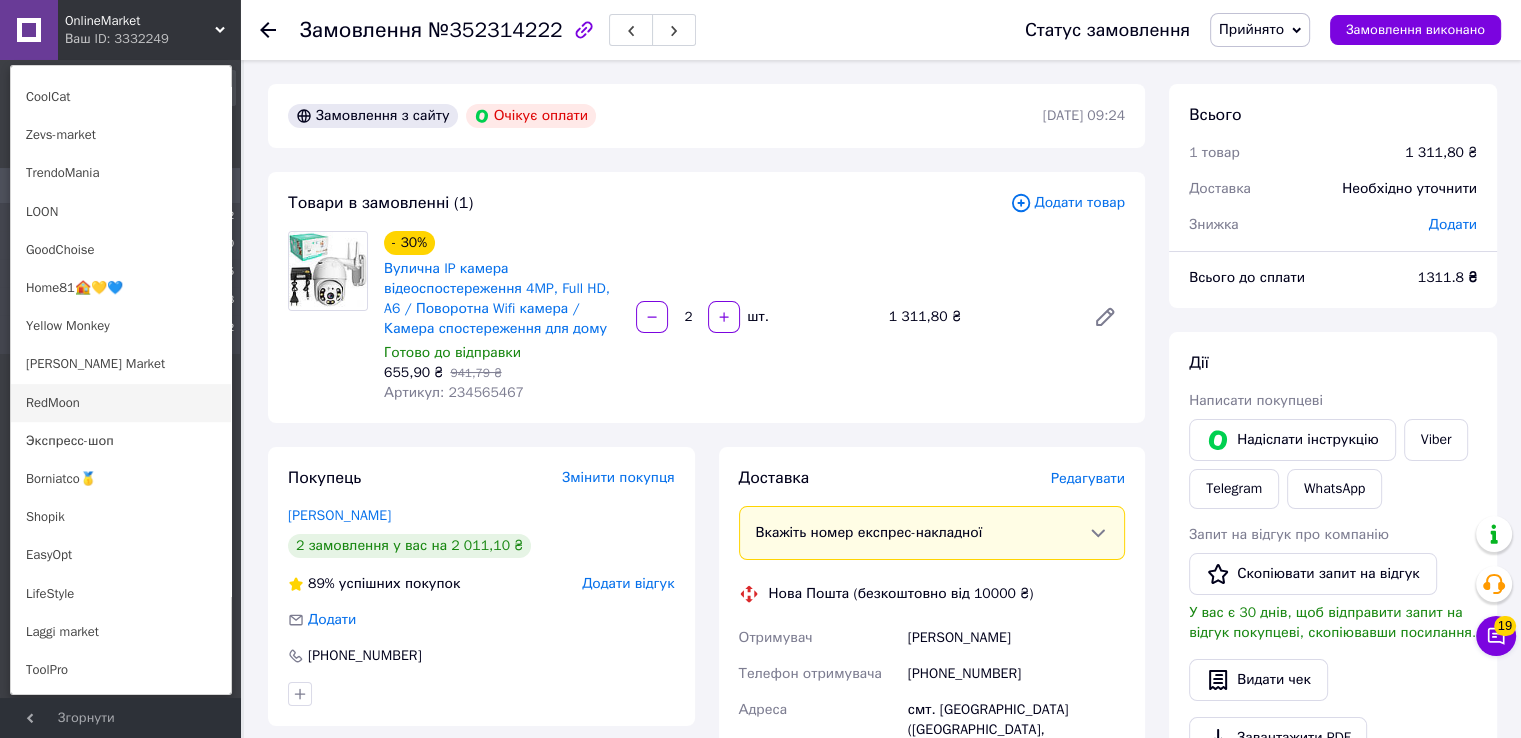 scroll, scrollTop: 1100, scrollLeft: 0, axis: vertical 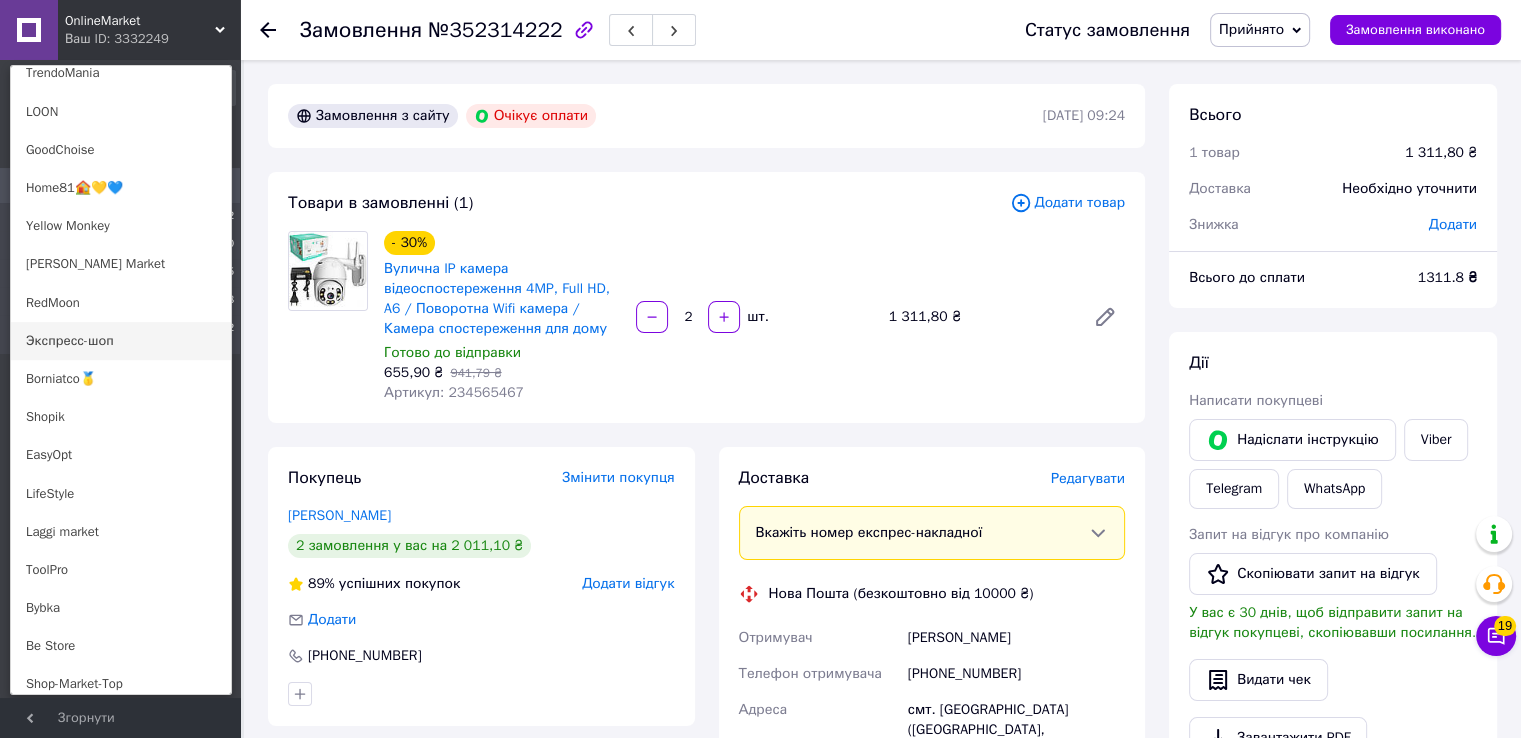 click on "Экспресс-шоп" at bounding box center (121, 341) 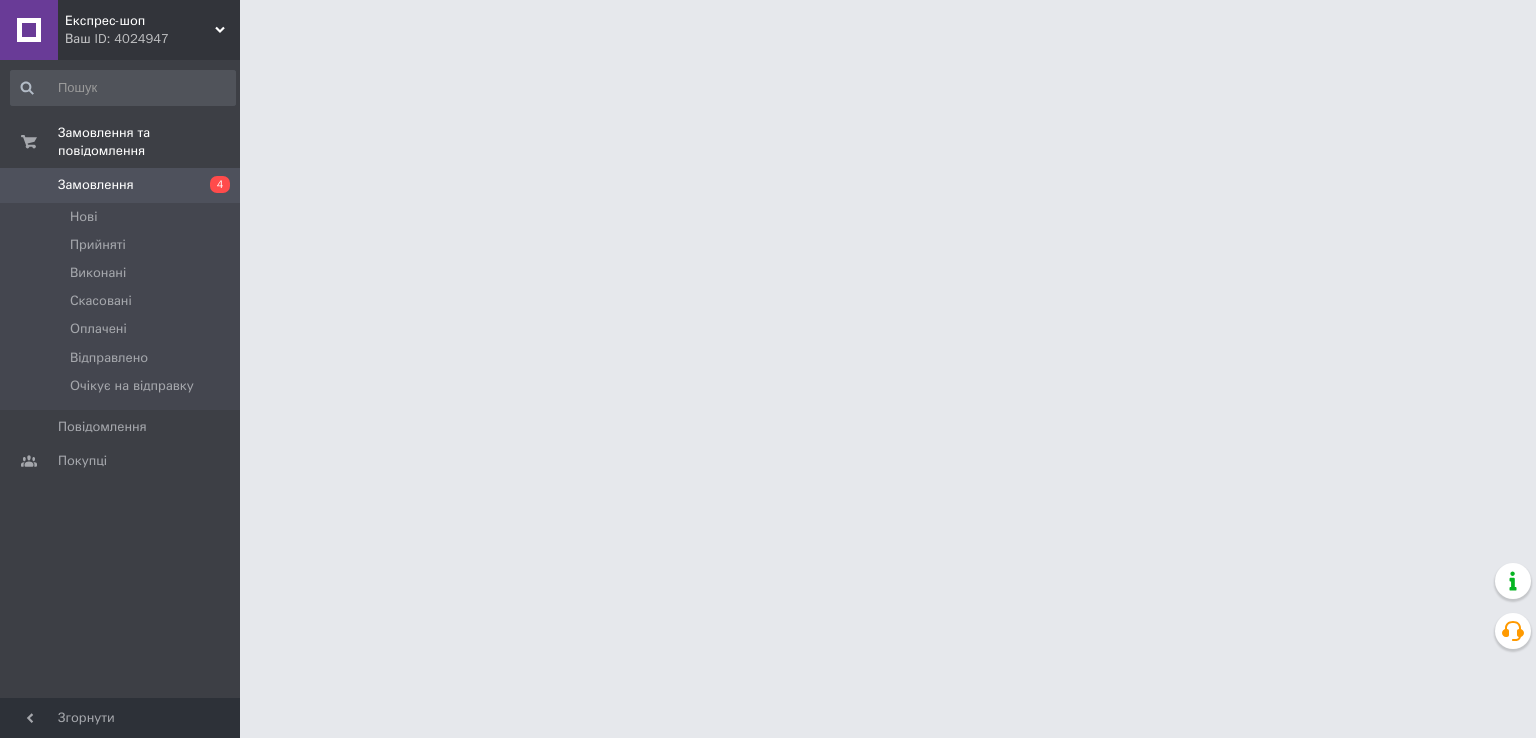 scroll, scrollTop: 0, scrollLeft: 0, axis: both 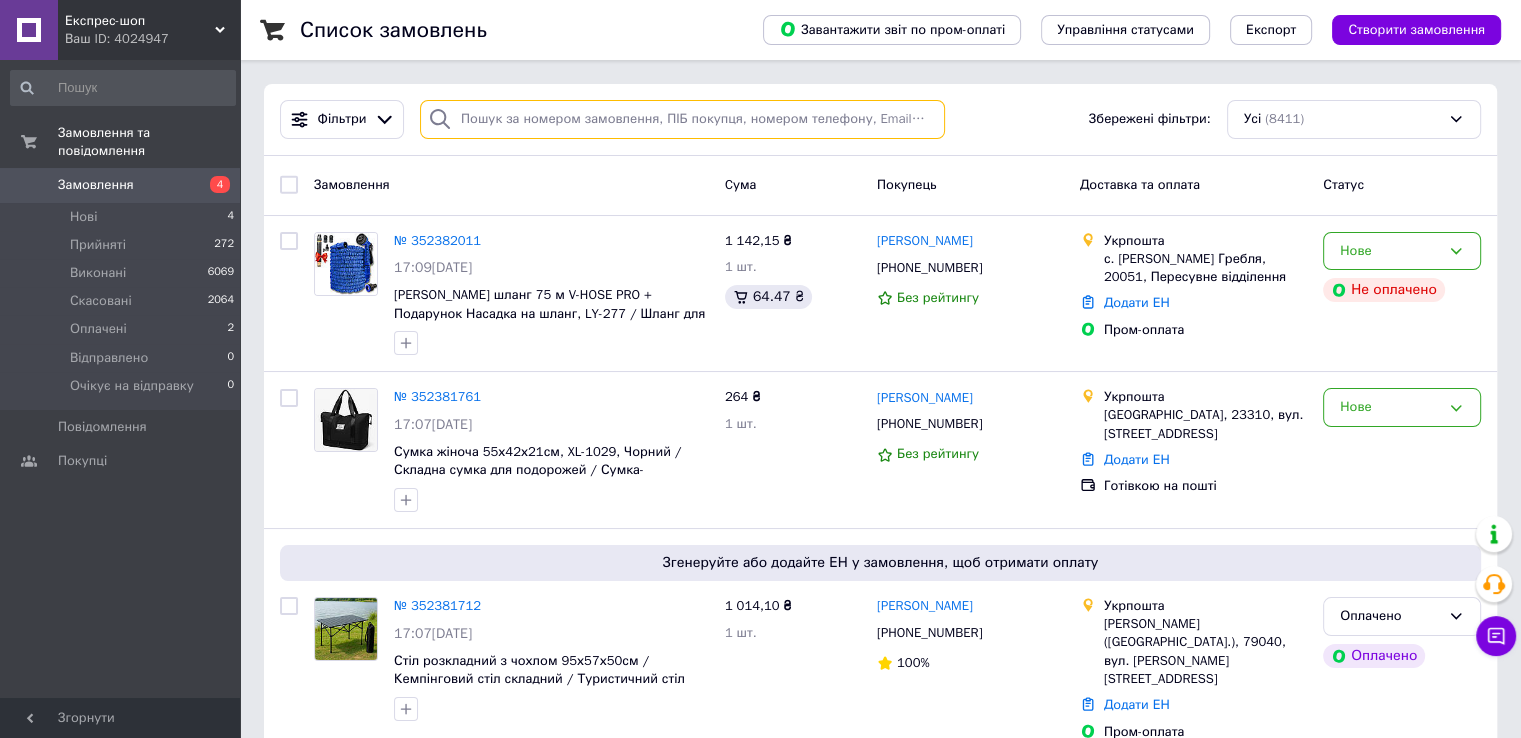 click at bounding box center (682, 119) 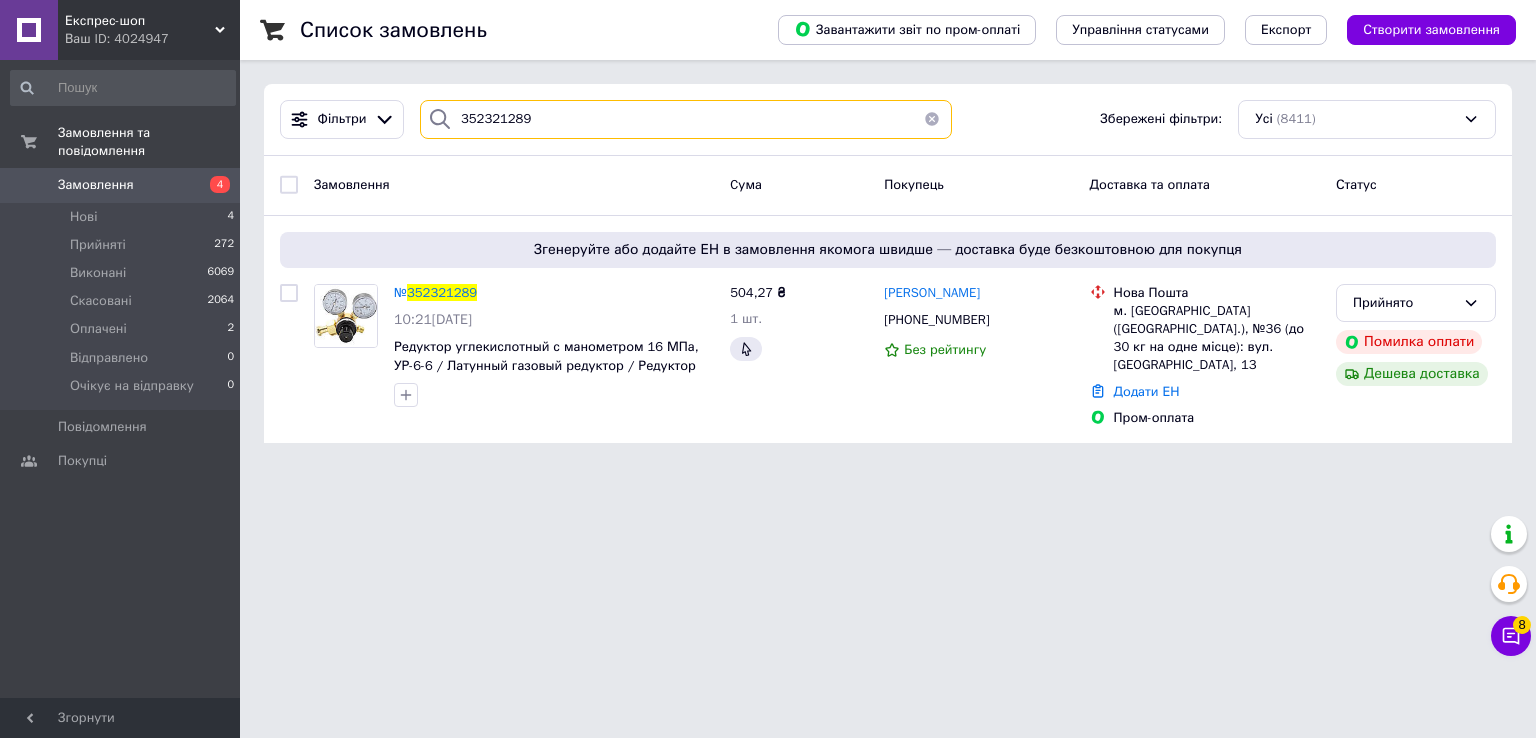 type on "352321289" 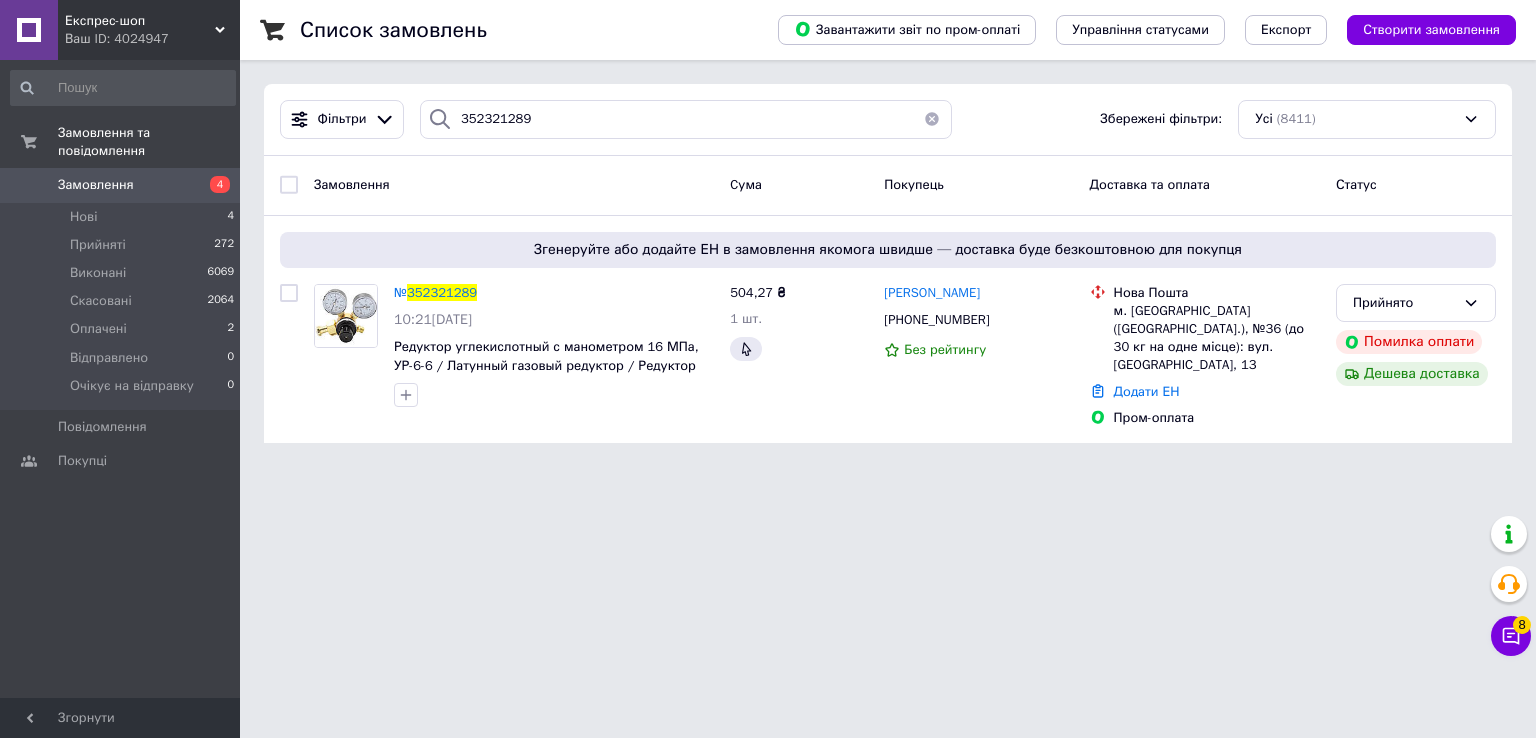click on "Експрес-шоп Ваш ID: 4024947" at bounding box center (149, 30) 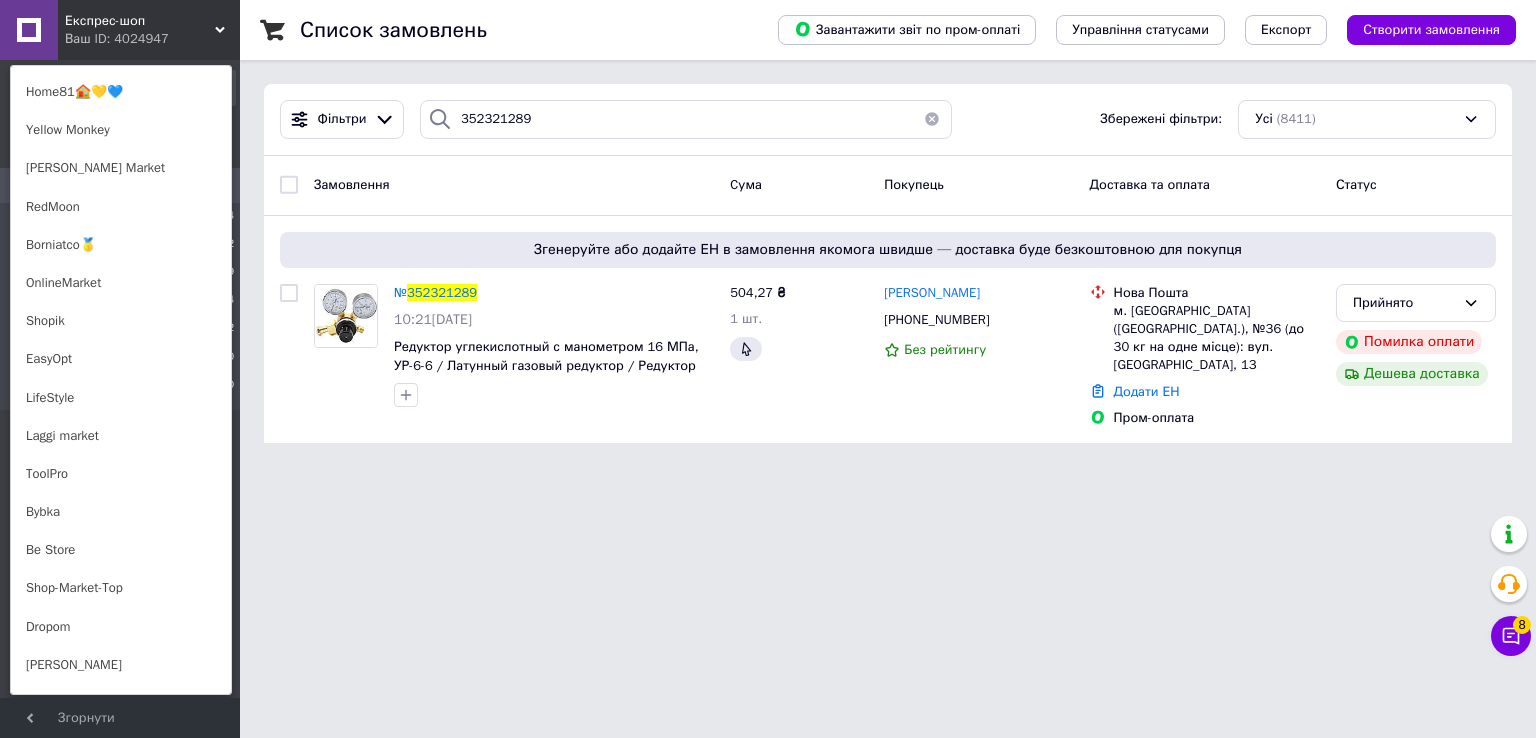 scroll, scrollTop: 1301, scrollLeft: 0, axis: vertical 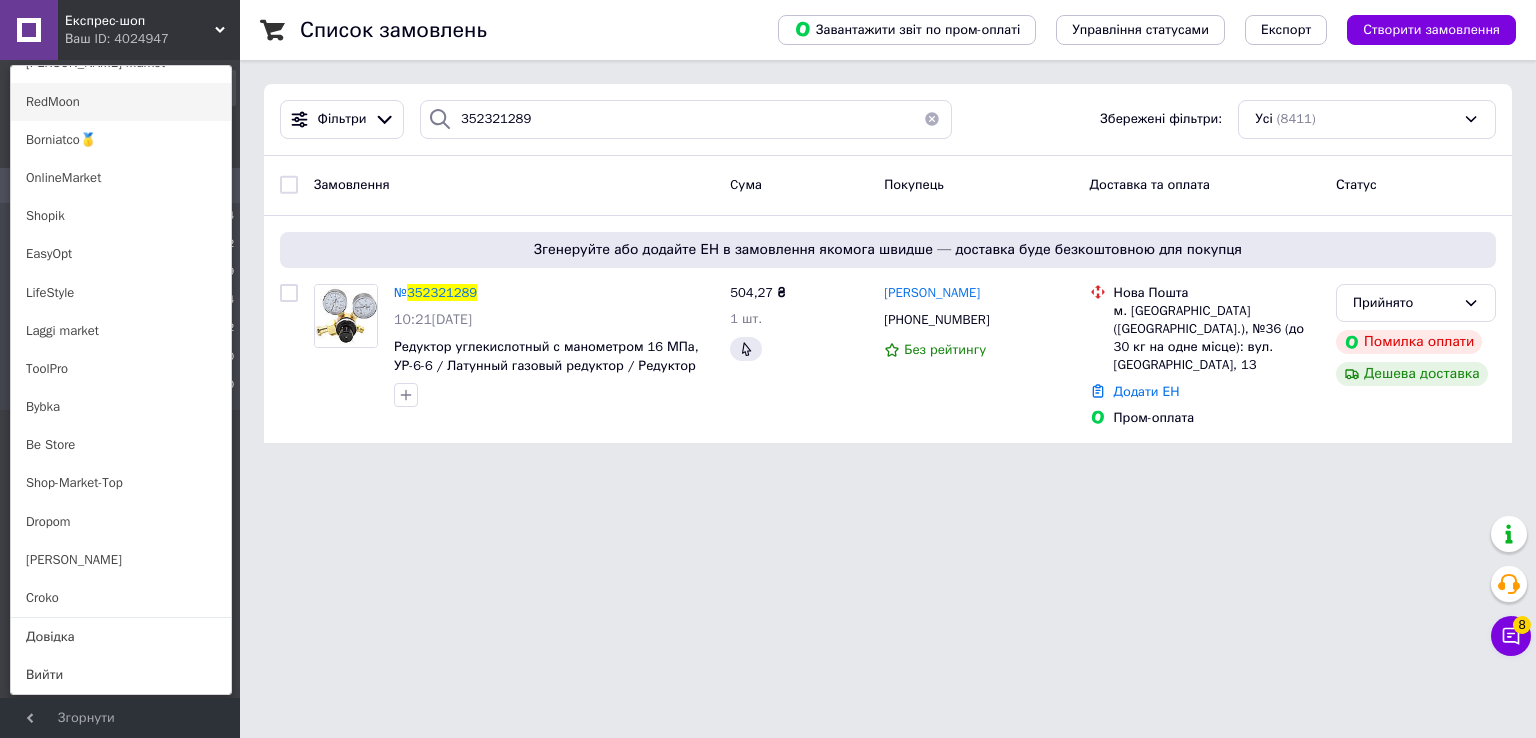 click on "RedMoon" at bounding box center (121, 102) 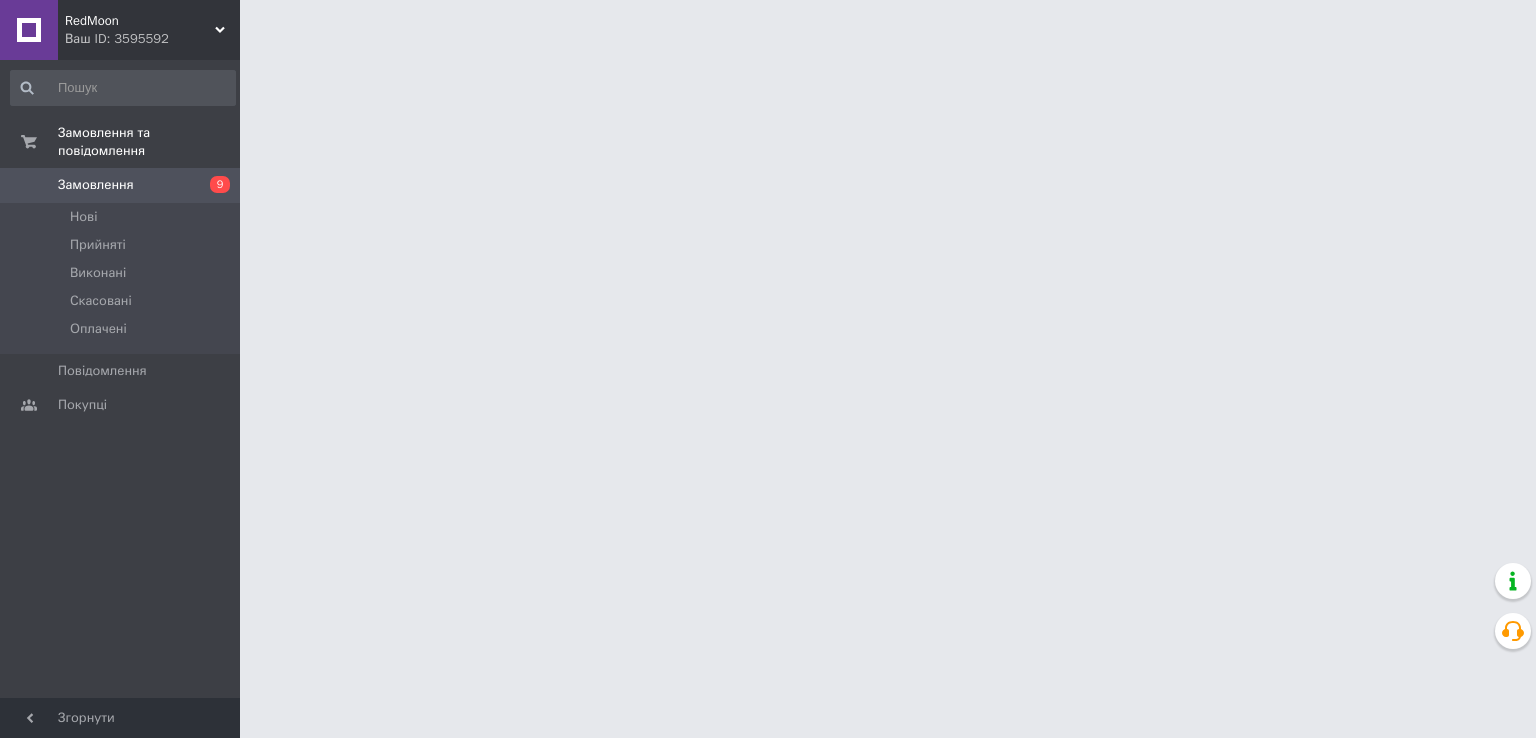 scroll, scrollTop: 0, scrollLeft: 0, axis: both 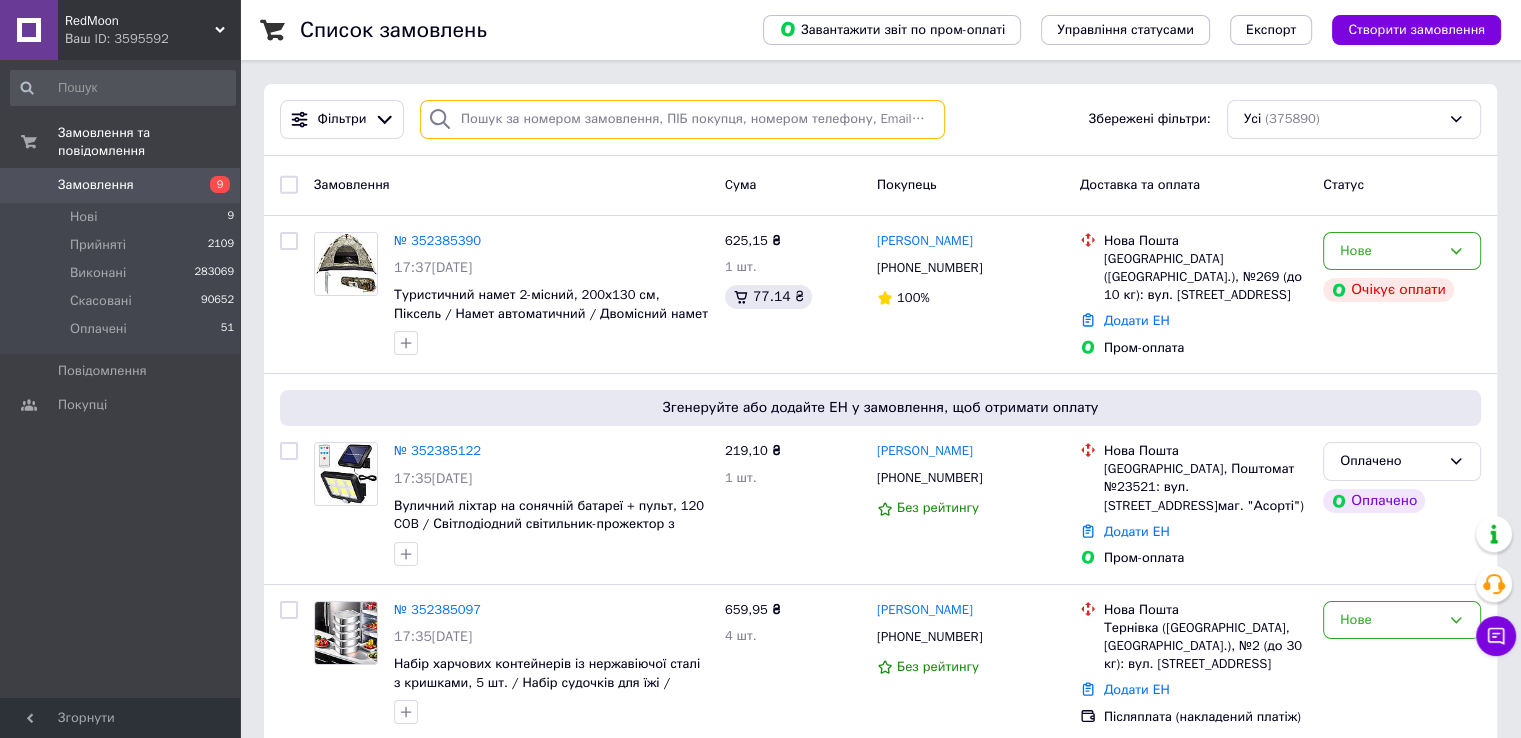 click at bounding box center (682, 119) 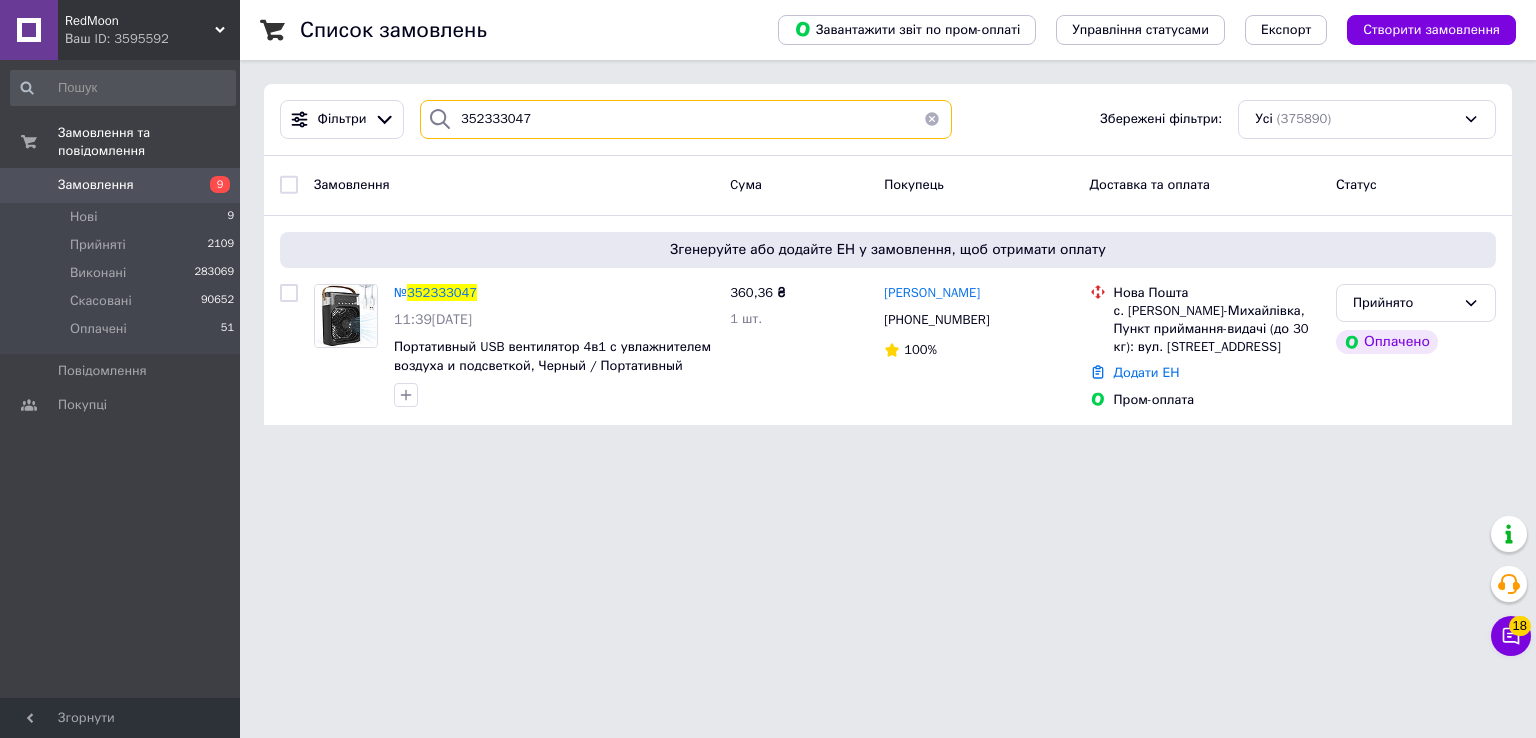 type on "352333047" 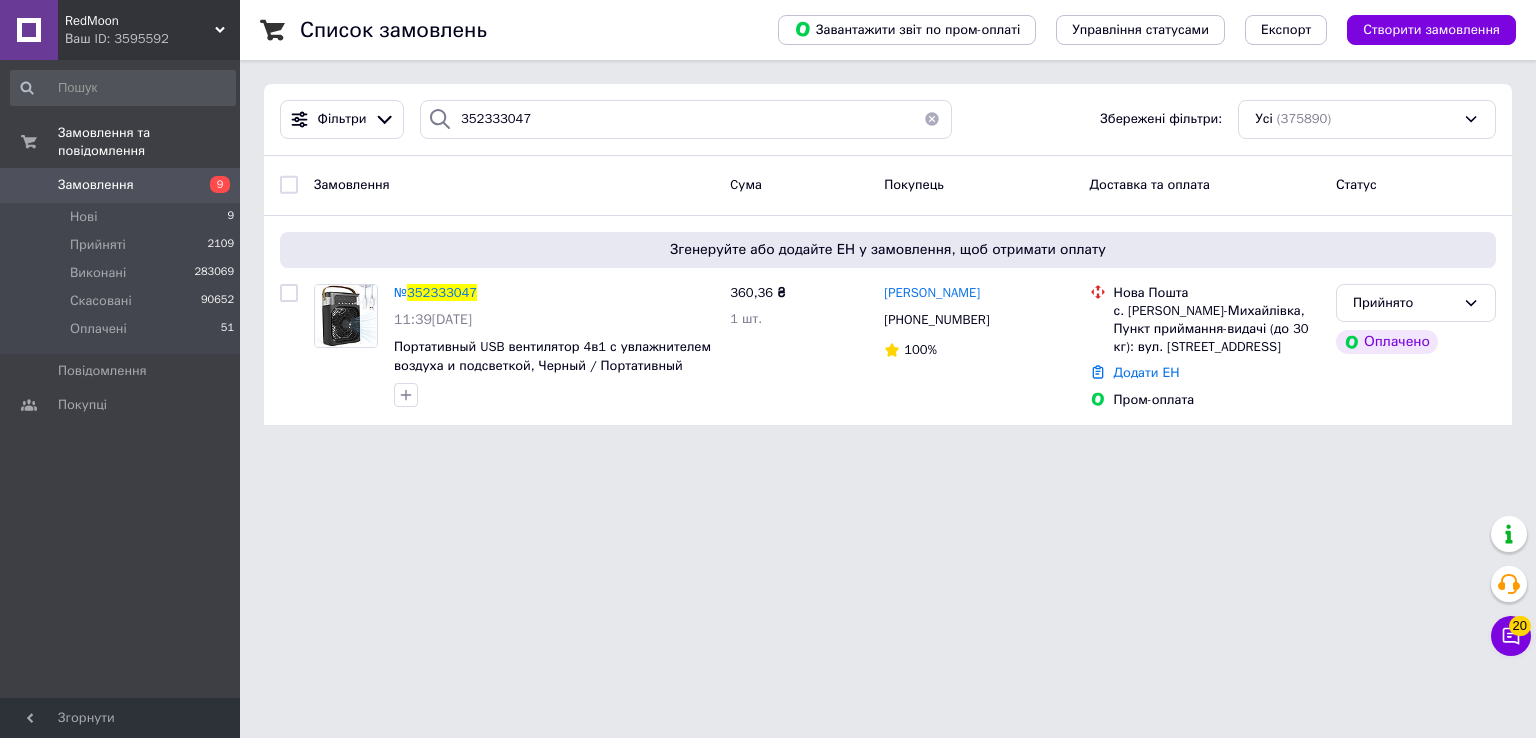 click on "Ваш ID: 3595592" at bounding box center [152, 39] 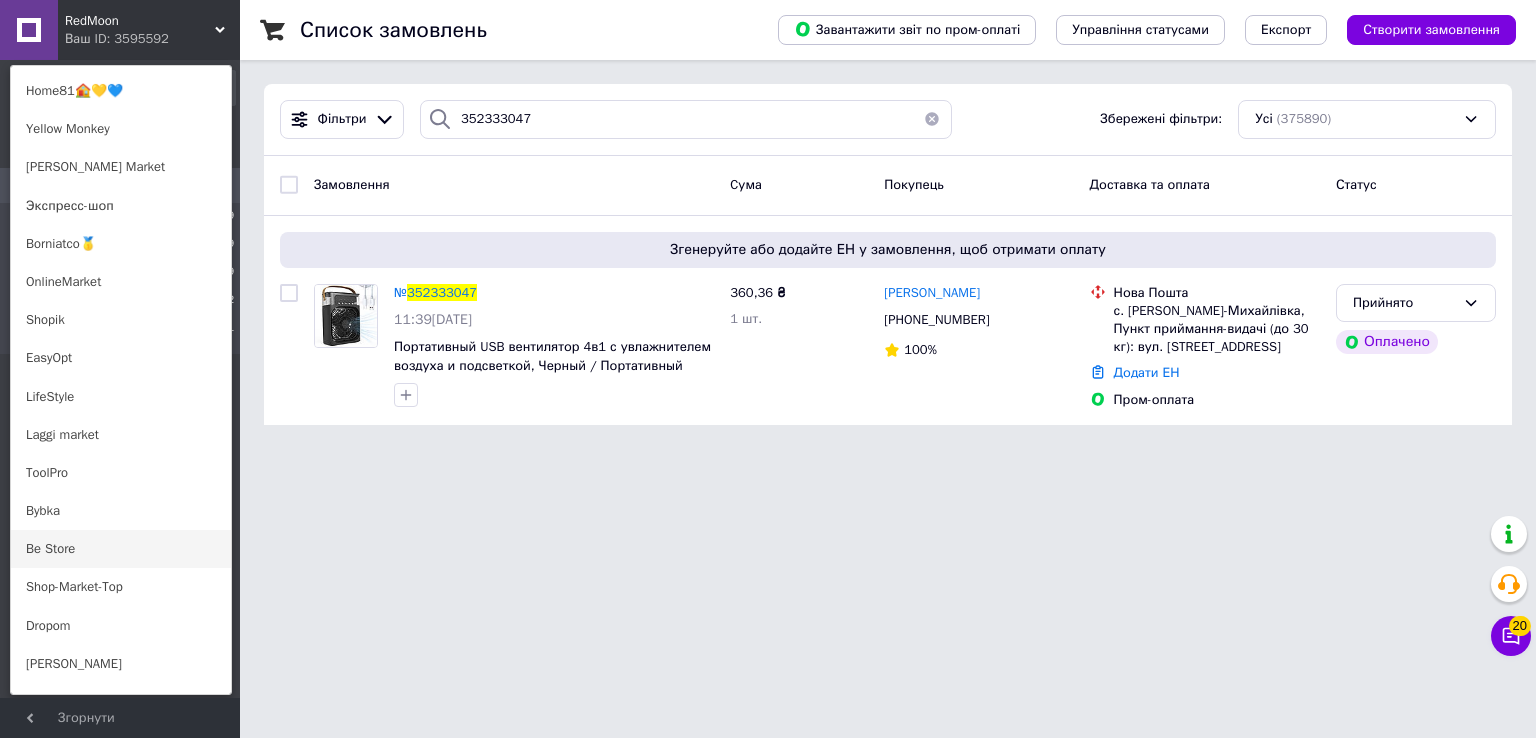 scroll, scrollTop: 1300, scrollLeft: 0, axis: vertical 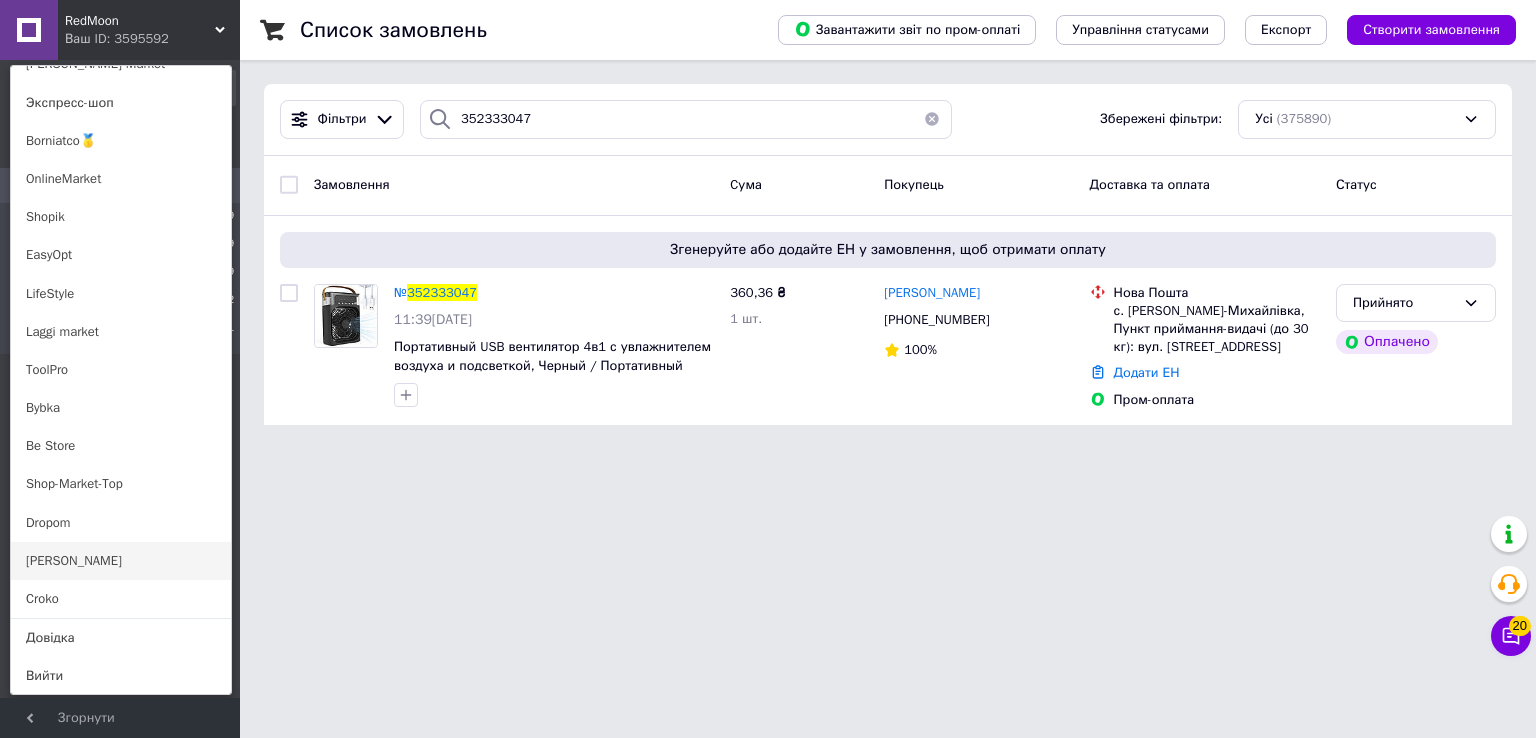 click on "[PERSON_NAME]" at bounding box center [121, 561] 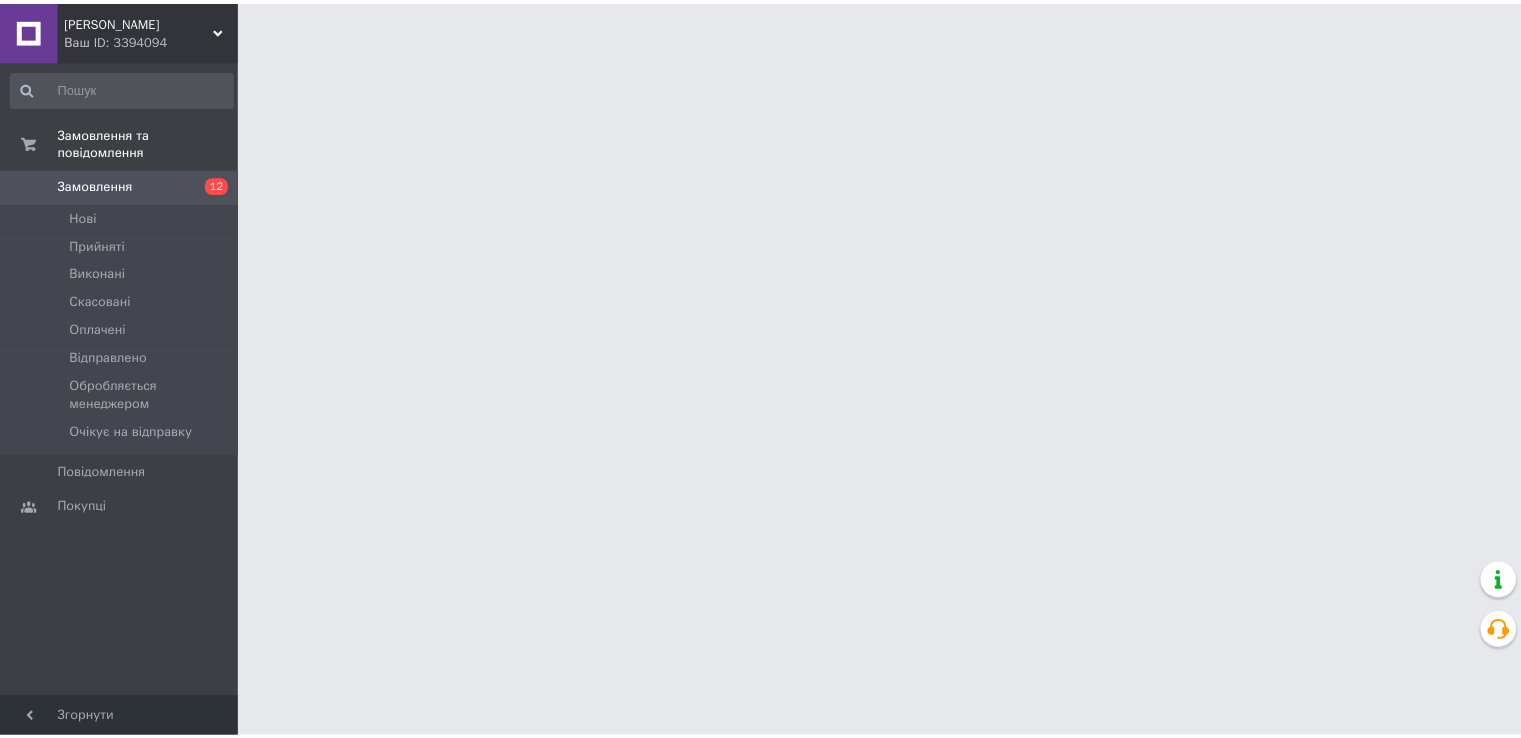 scroll, scrollTop: 0, scrollLeft: 0, axis: both 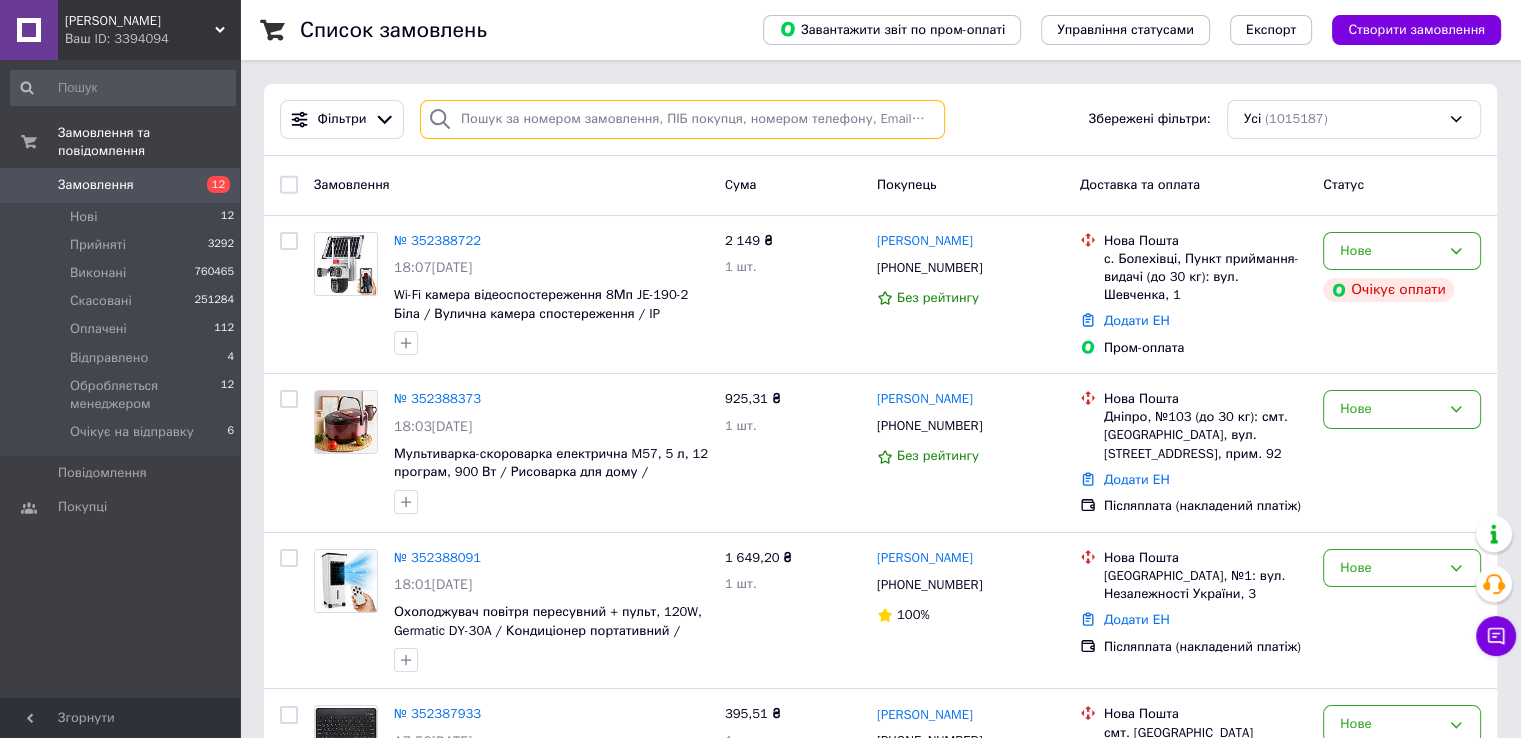 click at bounding box center [682, 119] 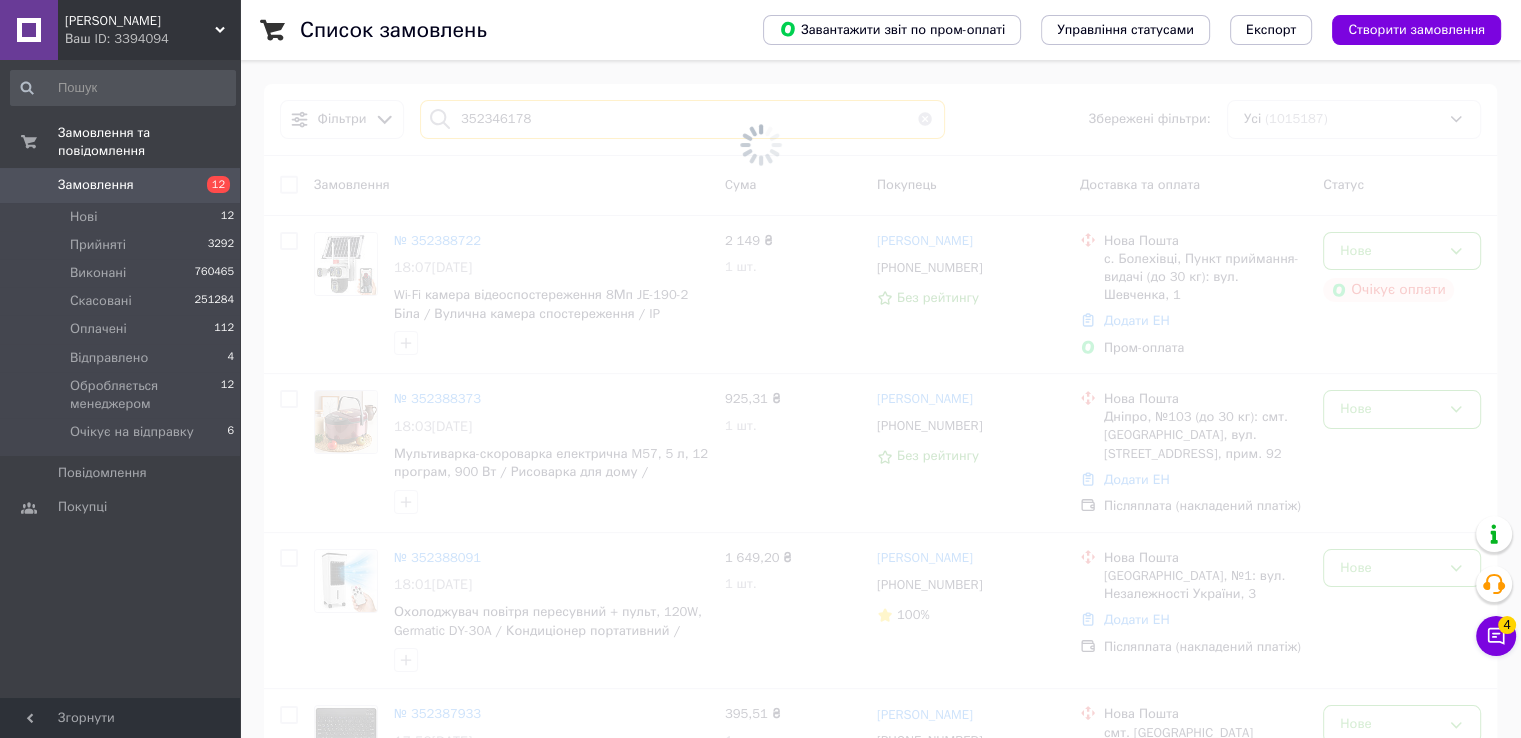 type on "352346178" 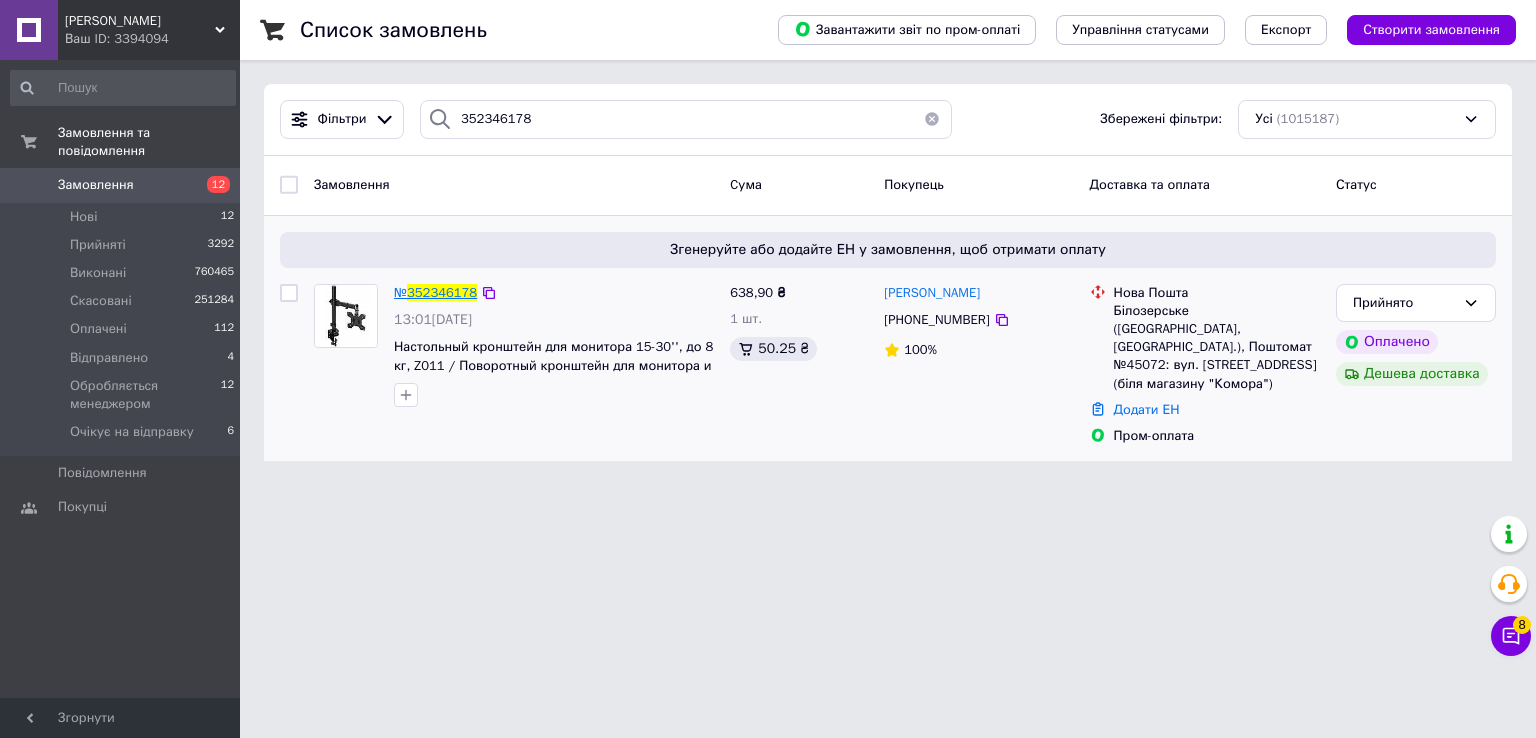 click on "352346178" at bounding box center (442, 292) 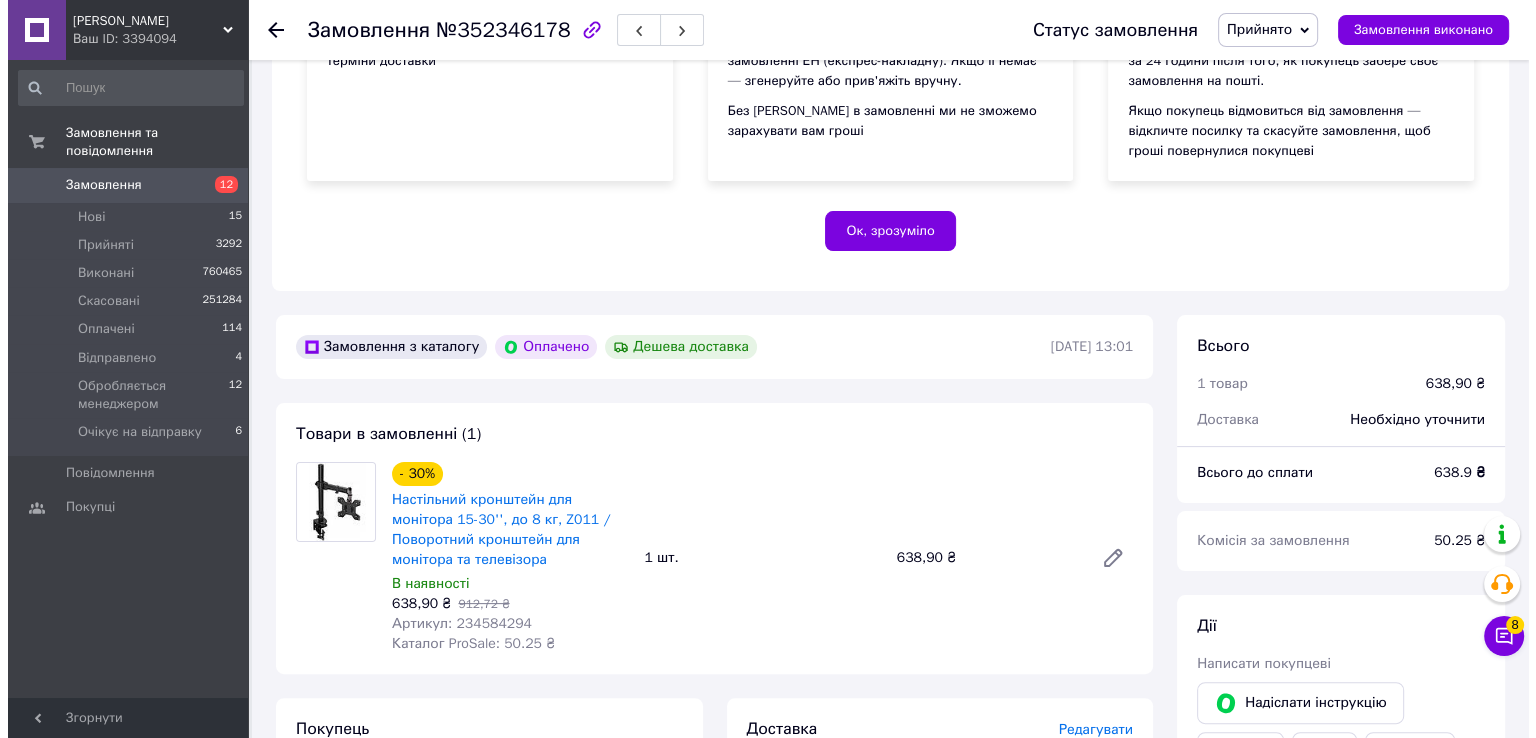 scroll, scrollTop: 500, scrollLeft: 0, axis: vertical 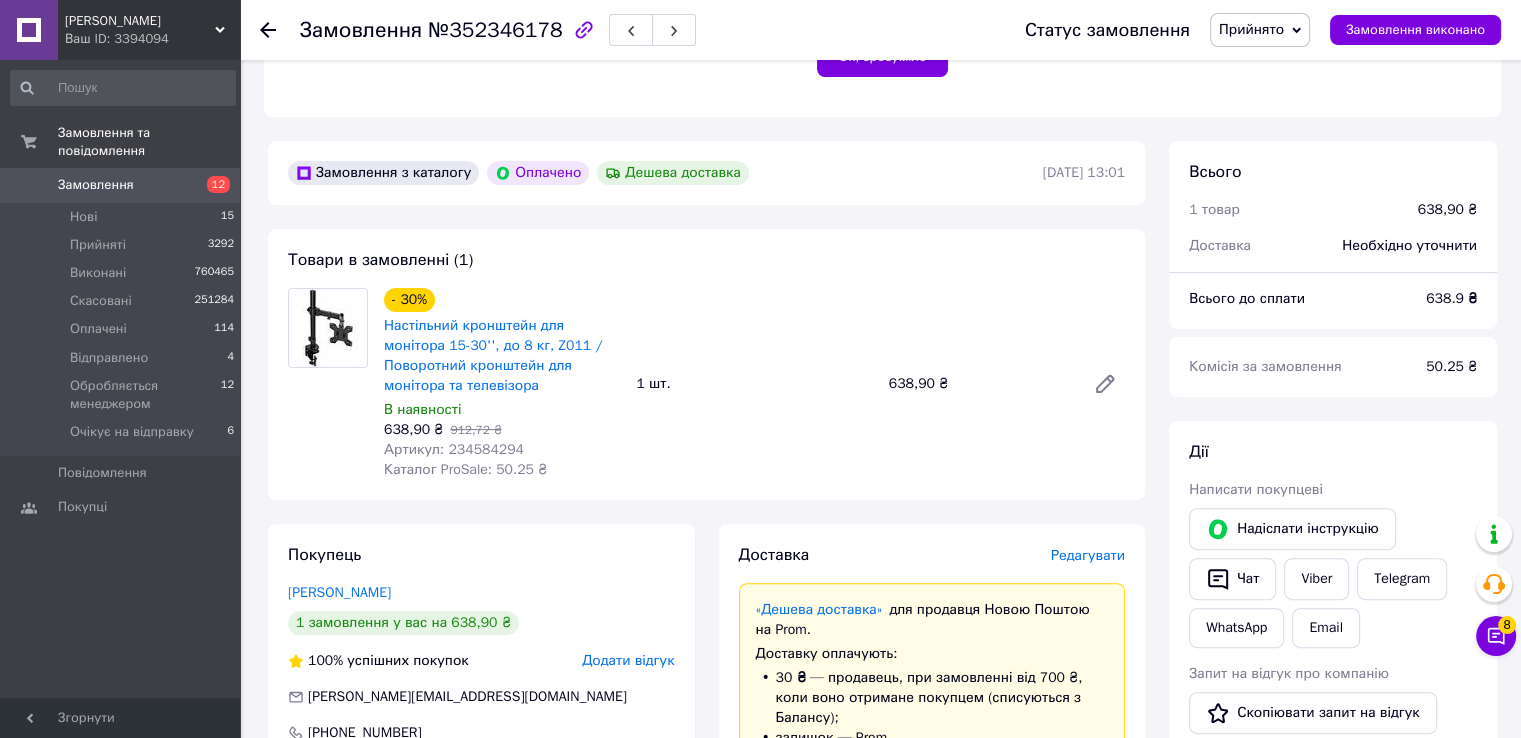 click on "Редагувати" at bounding box center (1088, 555) 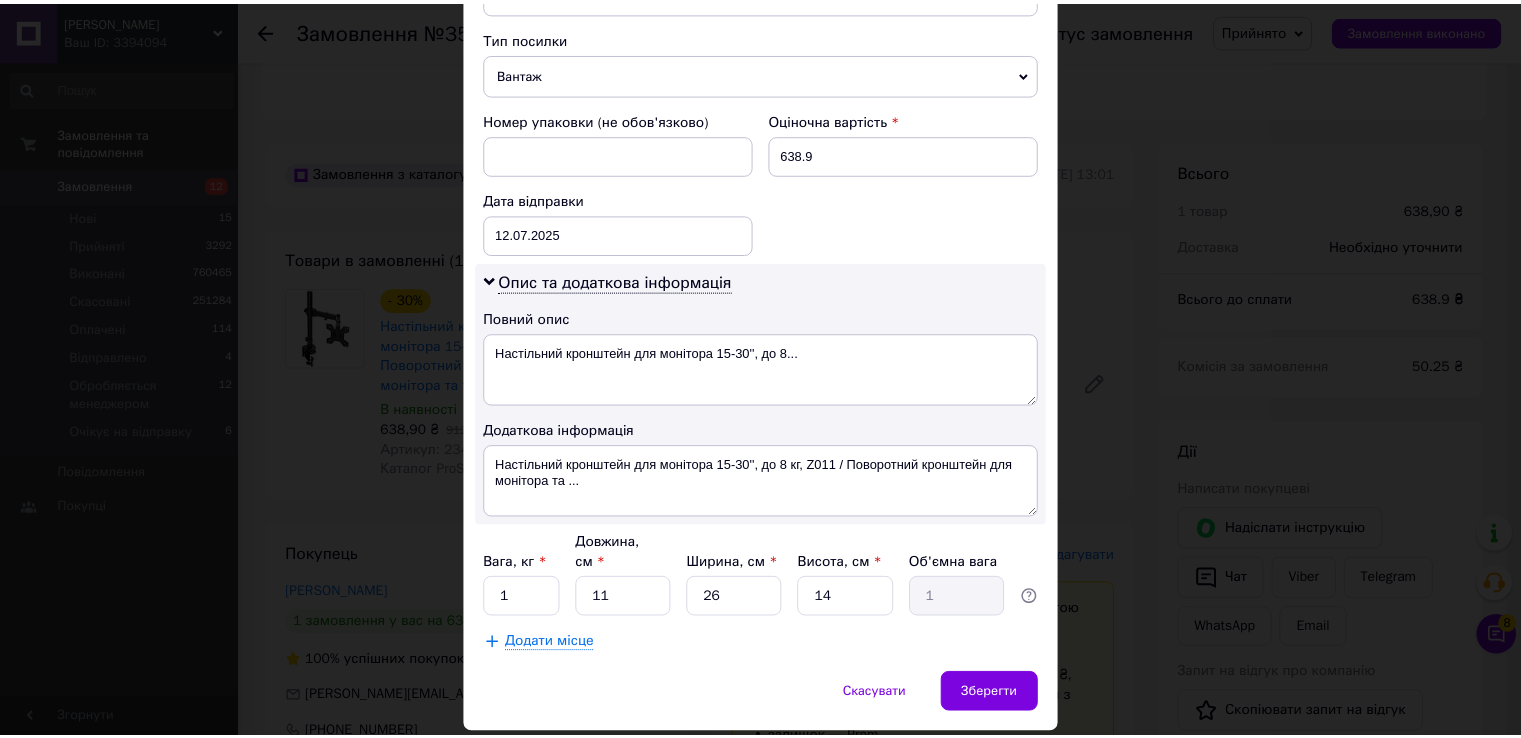 scroll, scrollTop: 808, scrollLeft: 0, axis: vertical 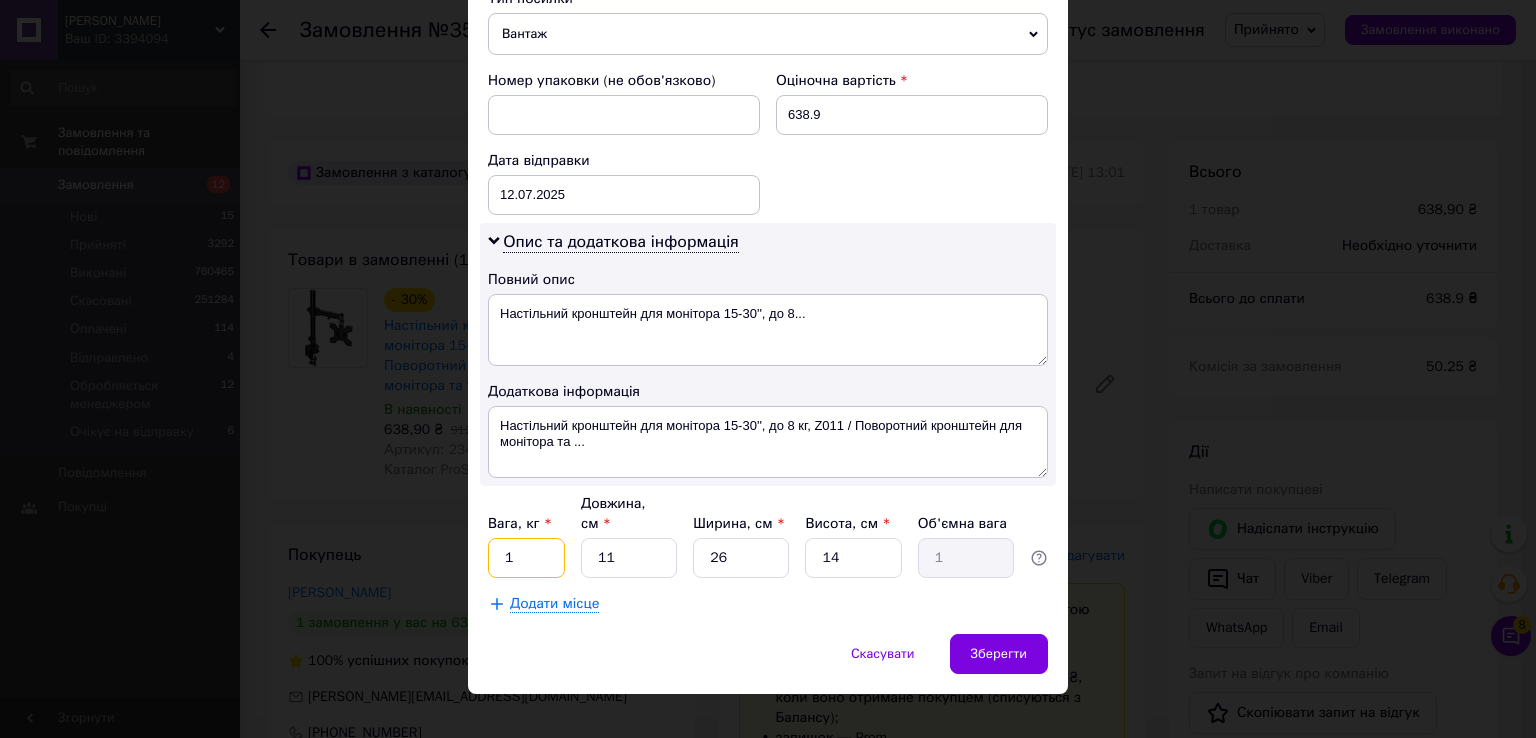 drag, startPoint x: 523, startPoint y: 547, endPoint x: 480, endPoint y: 538, distance: 43.931767 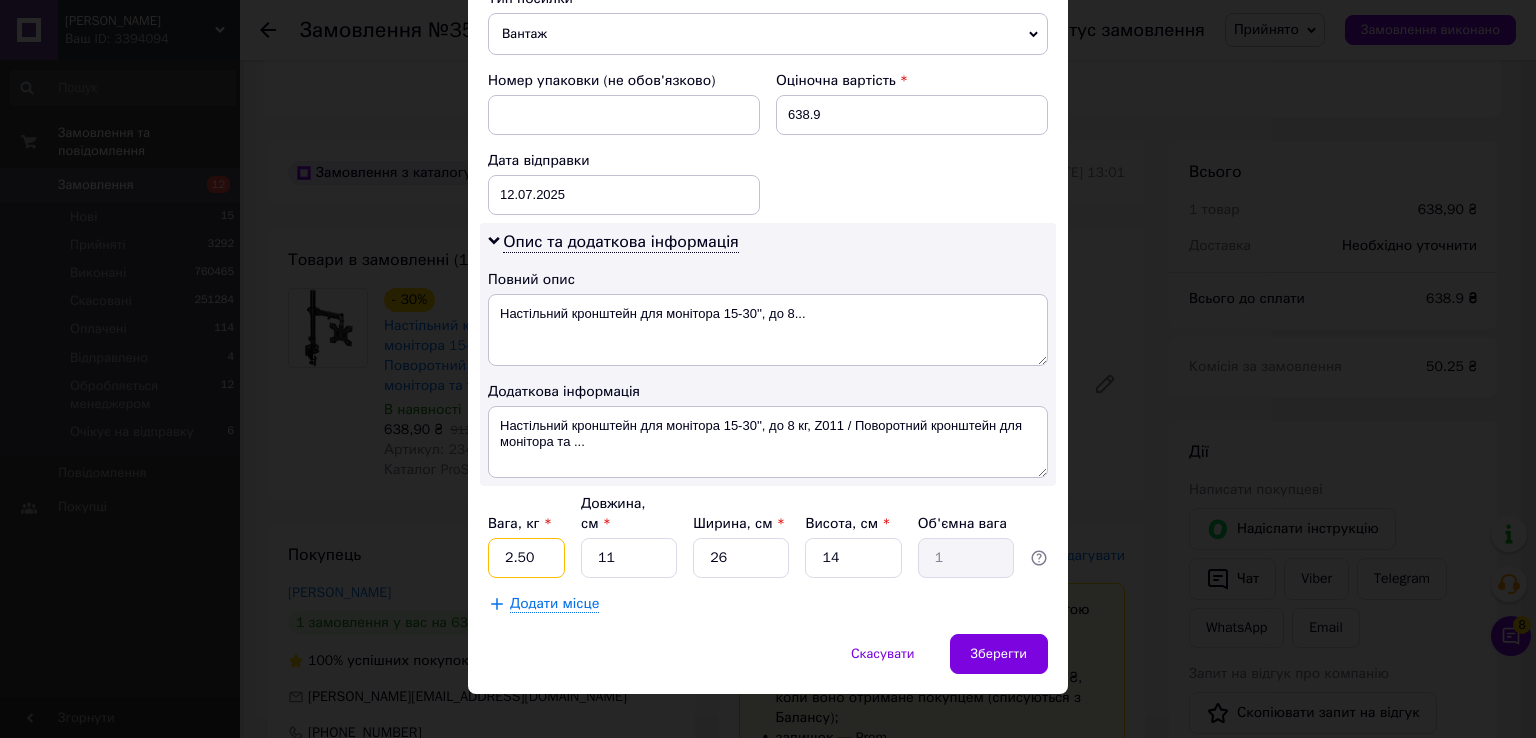 type on "2.50" 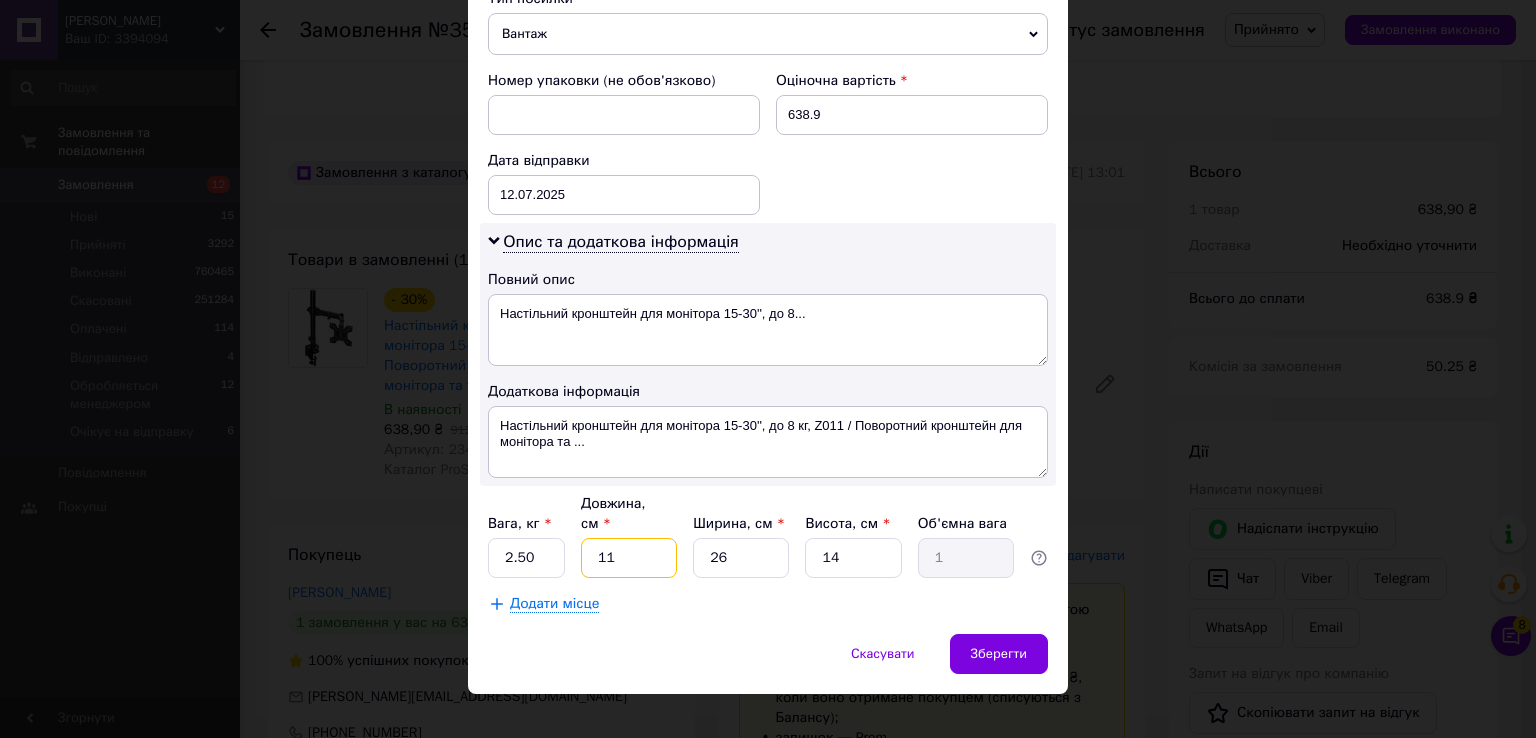 click on "11" at bounding box center [629, 558] 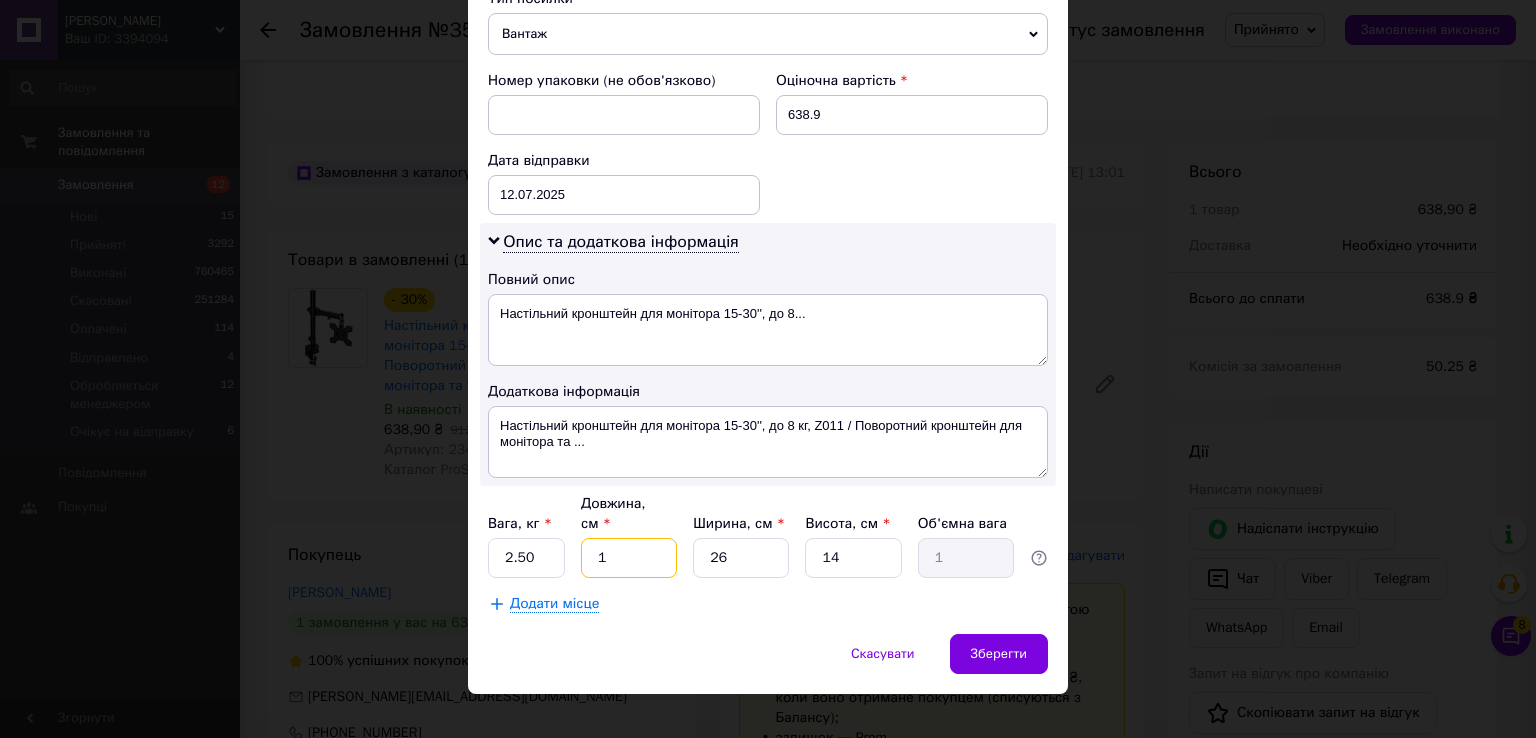 type on "0.1" 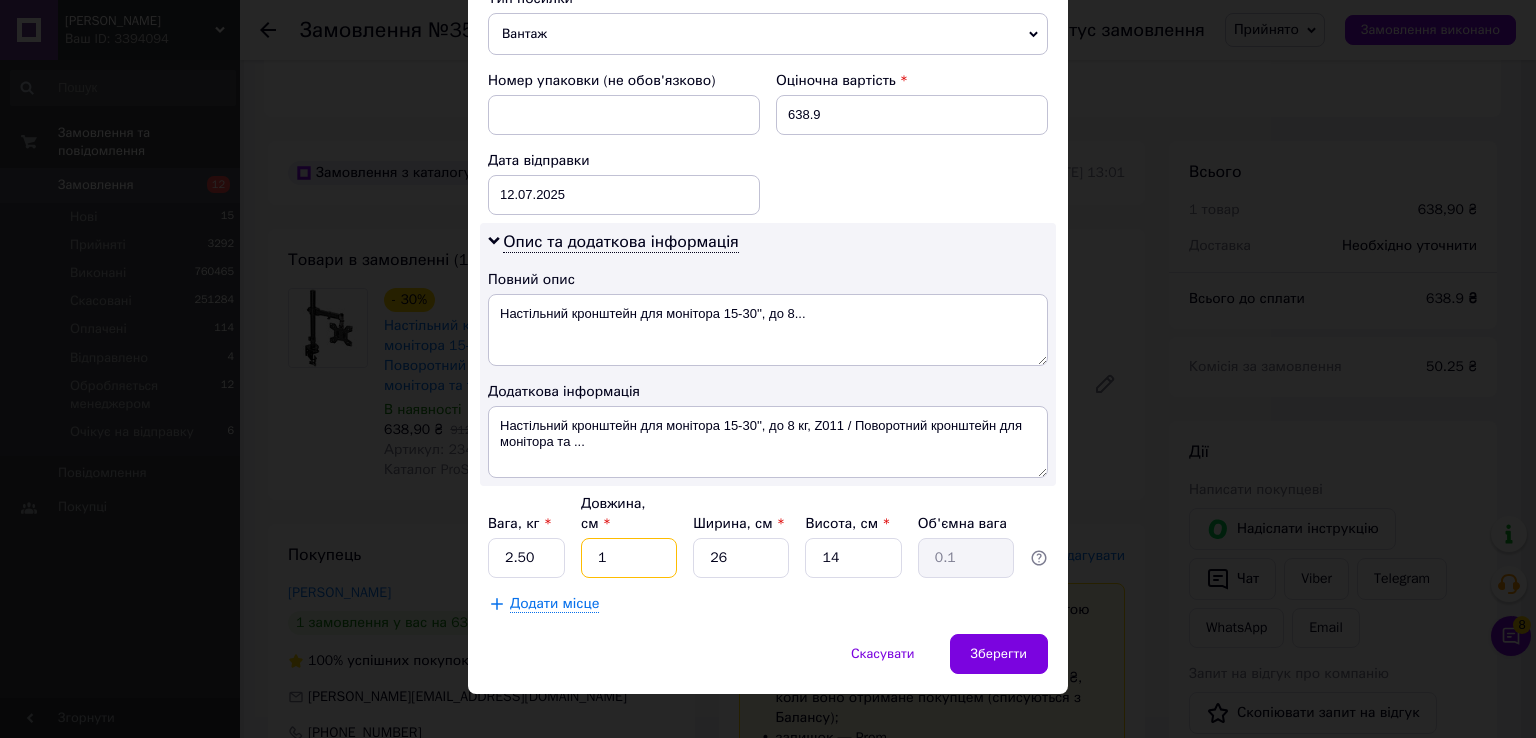 type on "14" 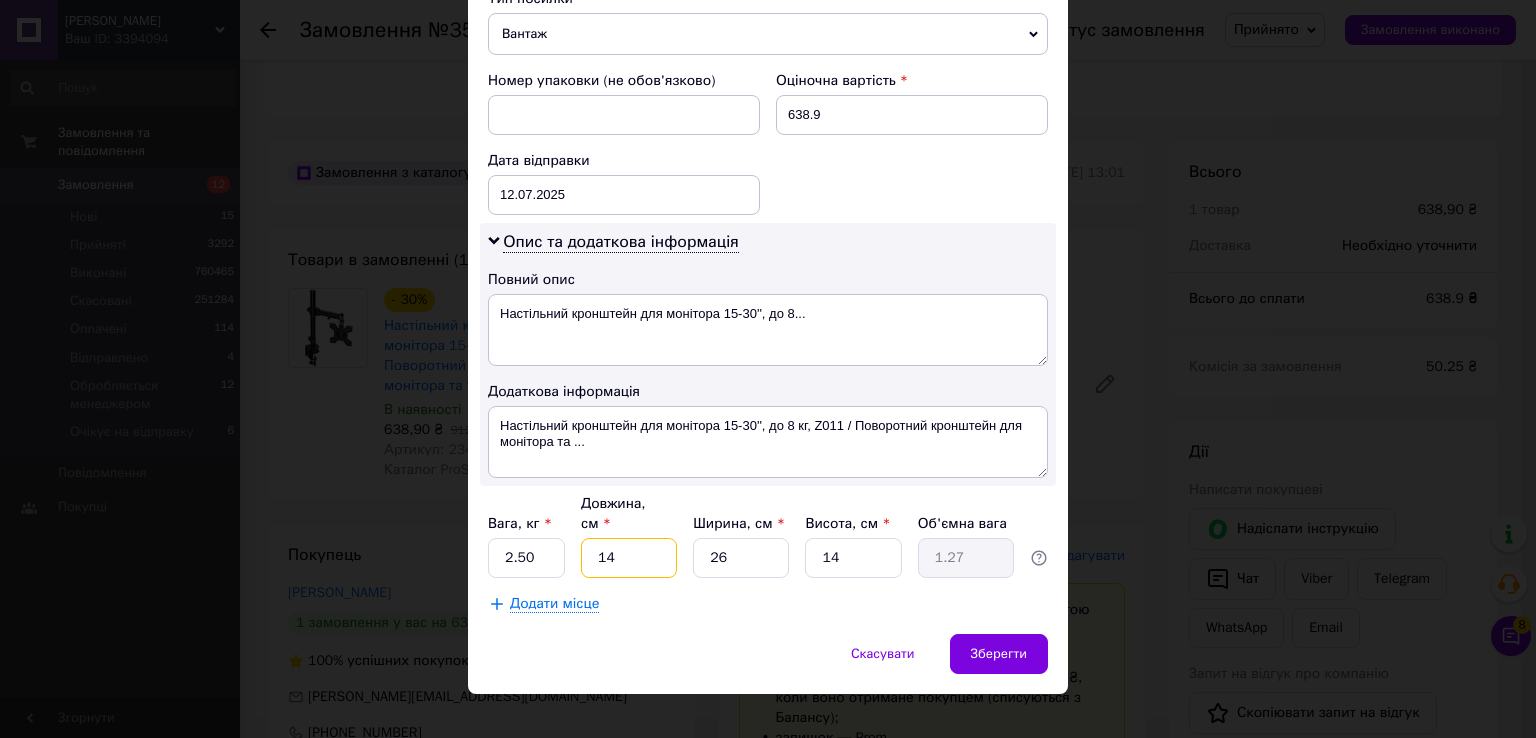 type on "144" 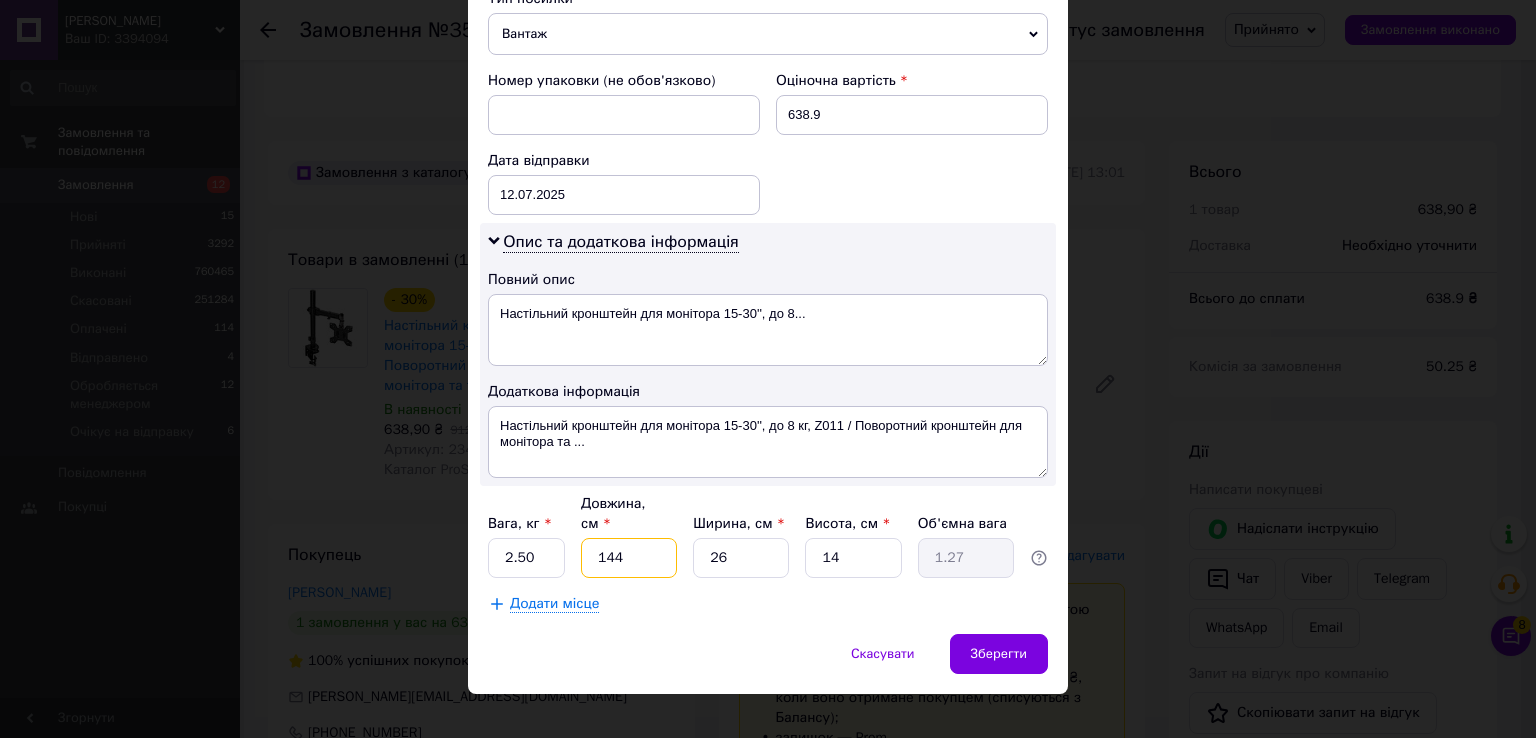 type on "13.1" 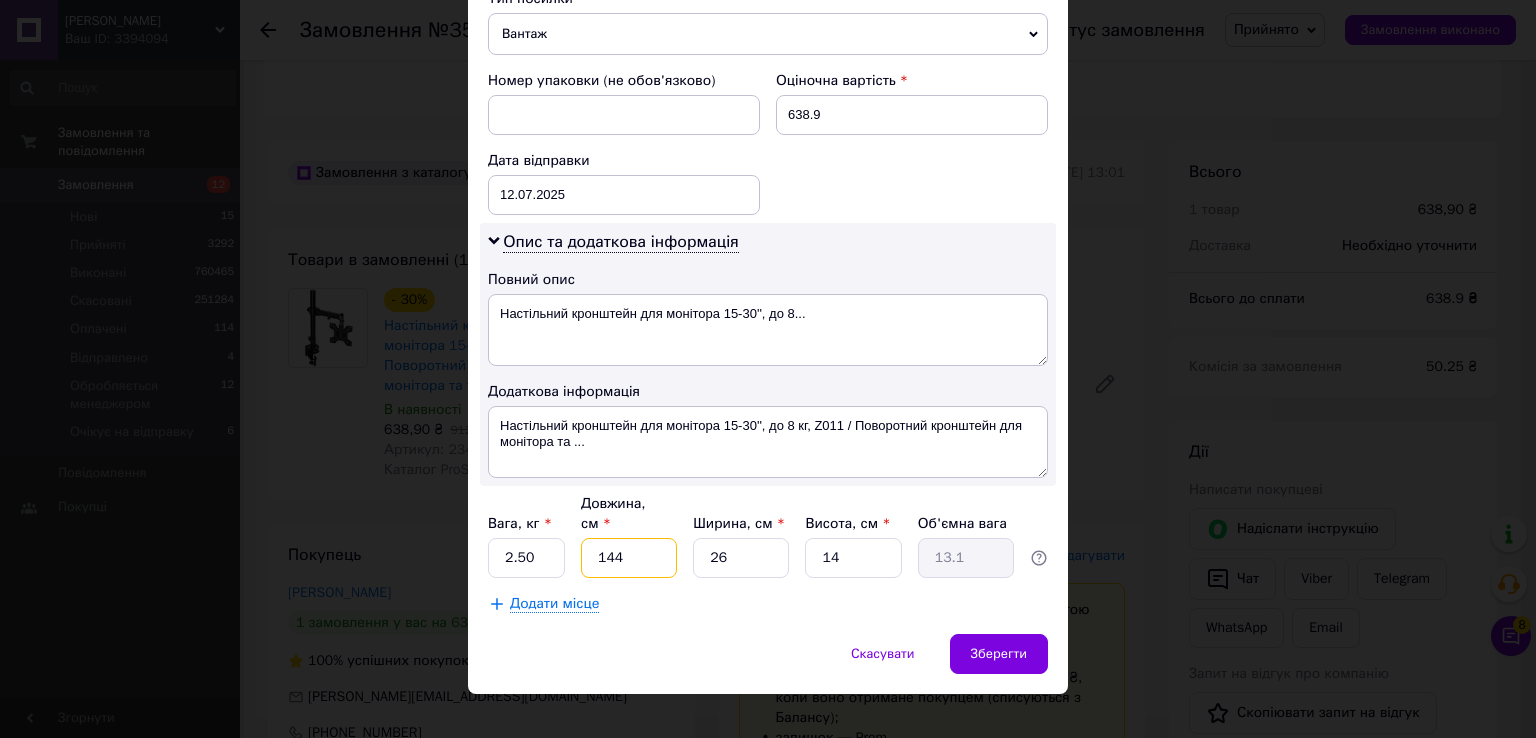 type on "14" 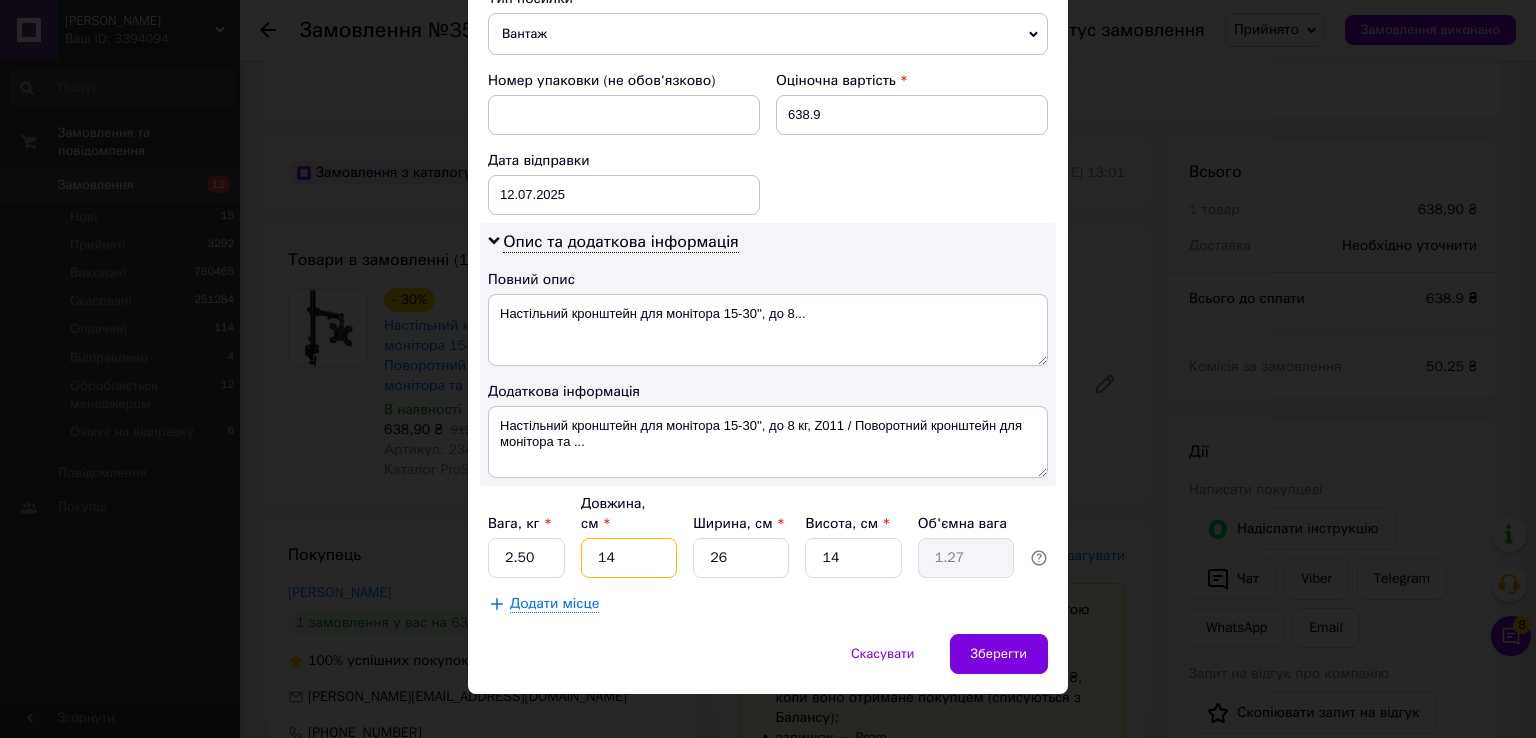 type on "1" 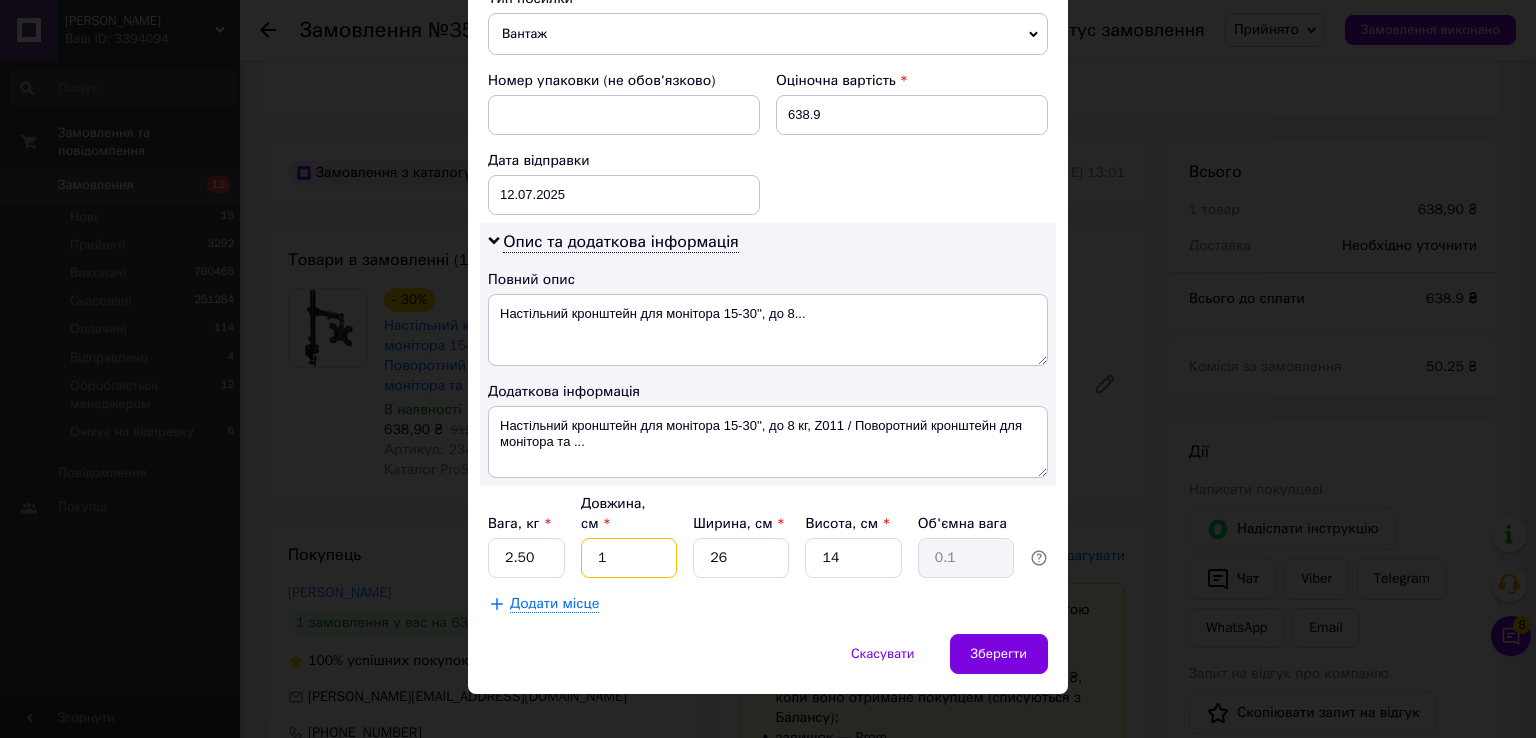 type 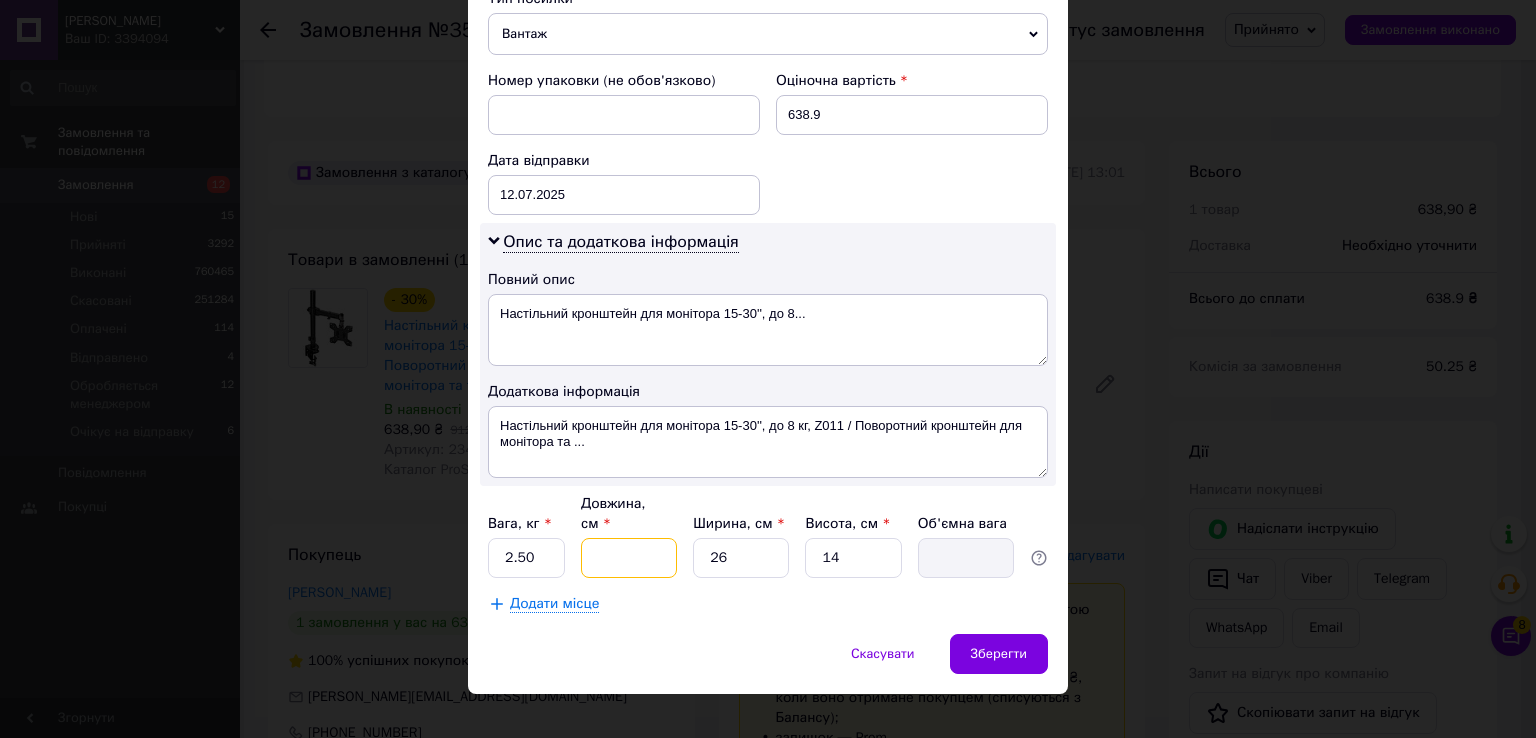 type on "4" 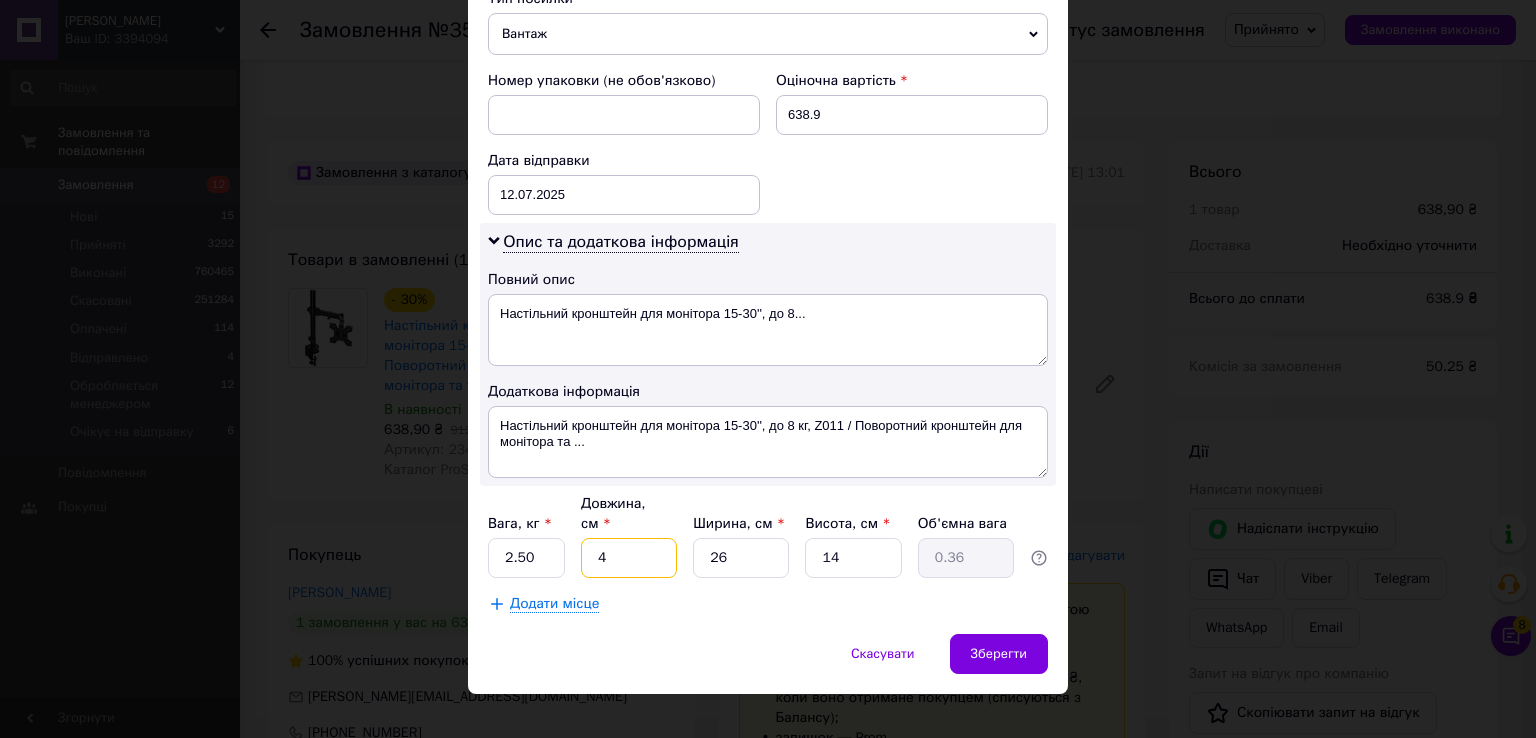 type on "44" 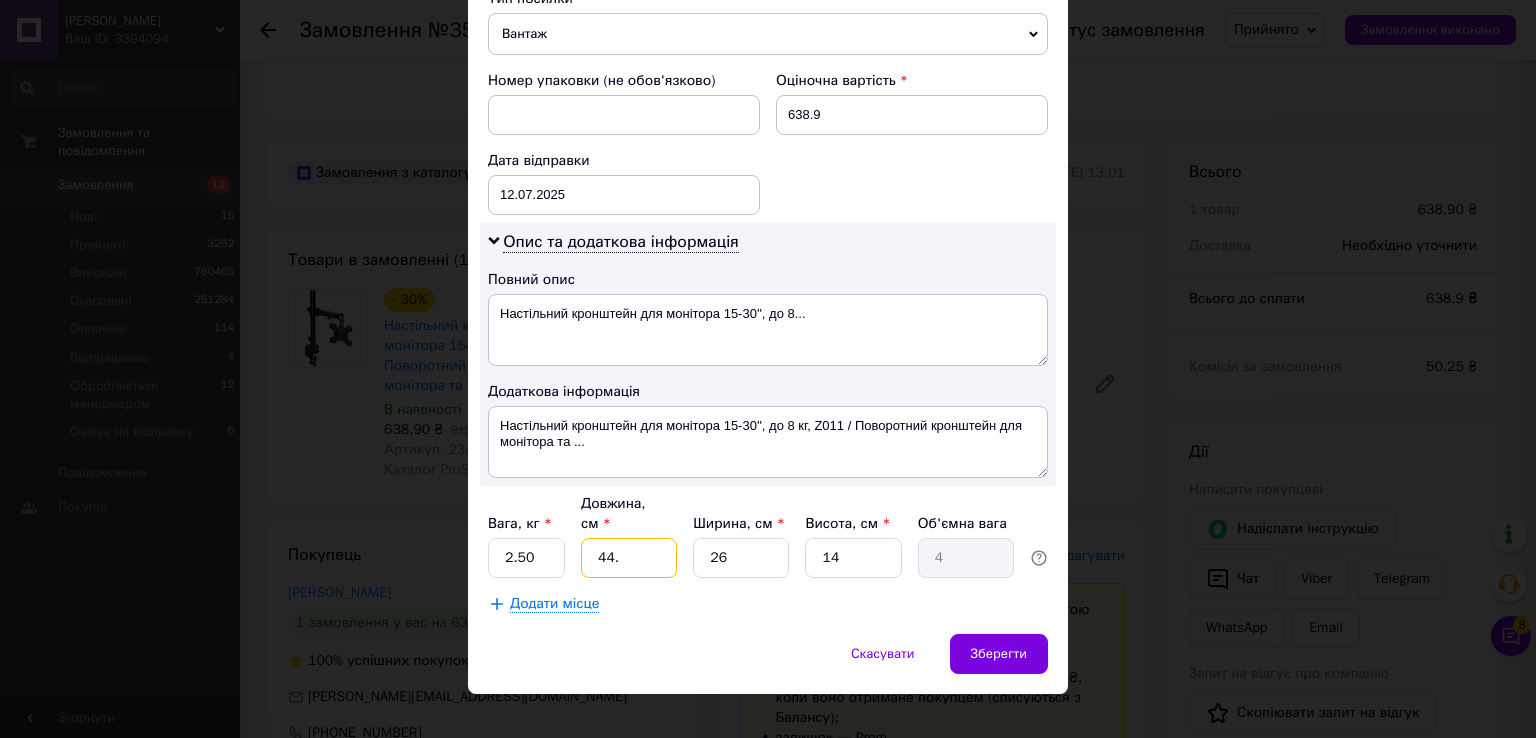type on "44.5" 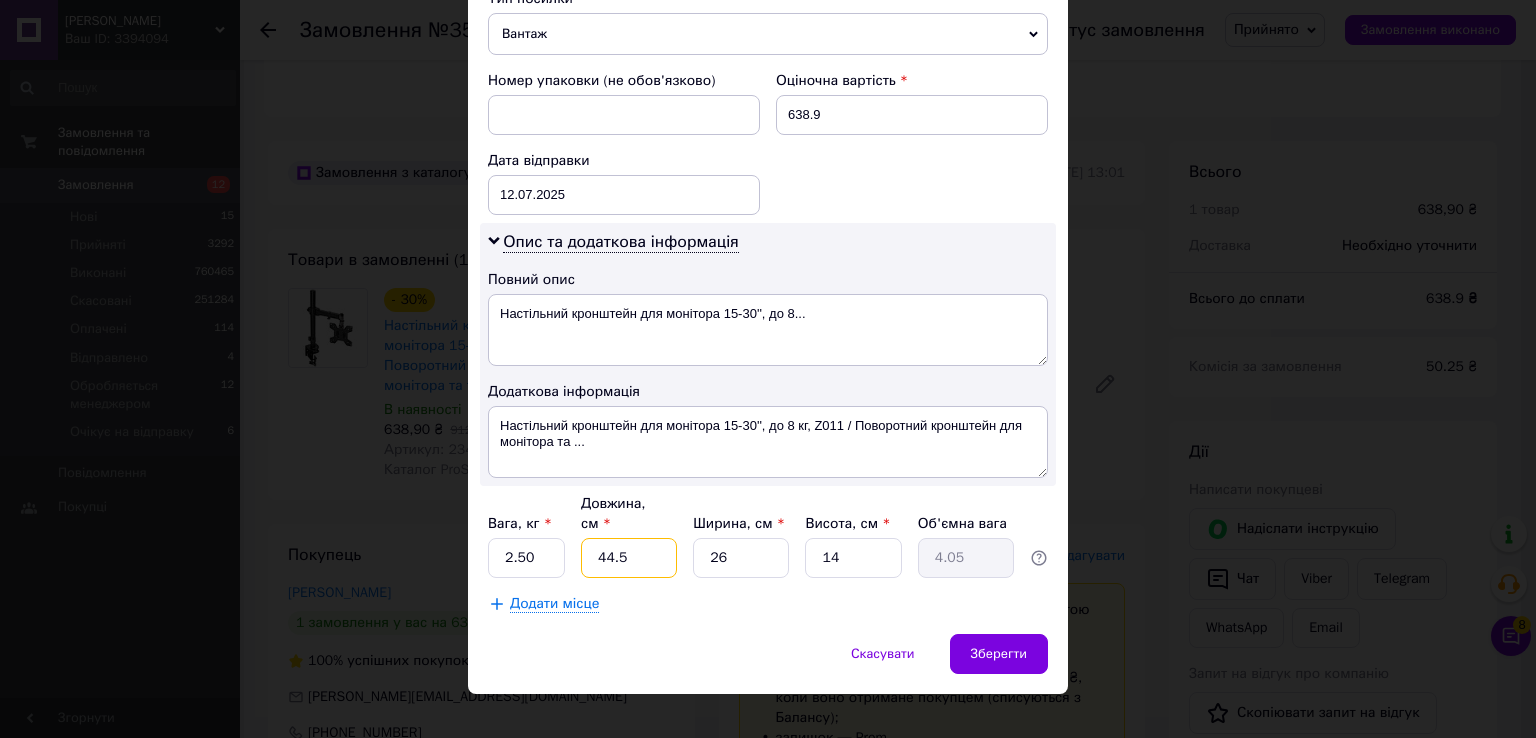 type on "44.5" 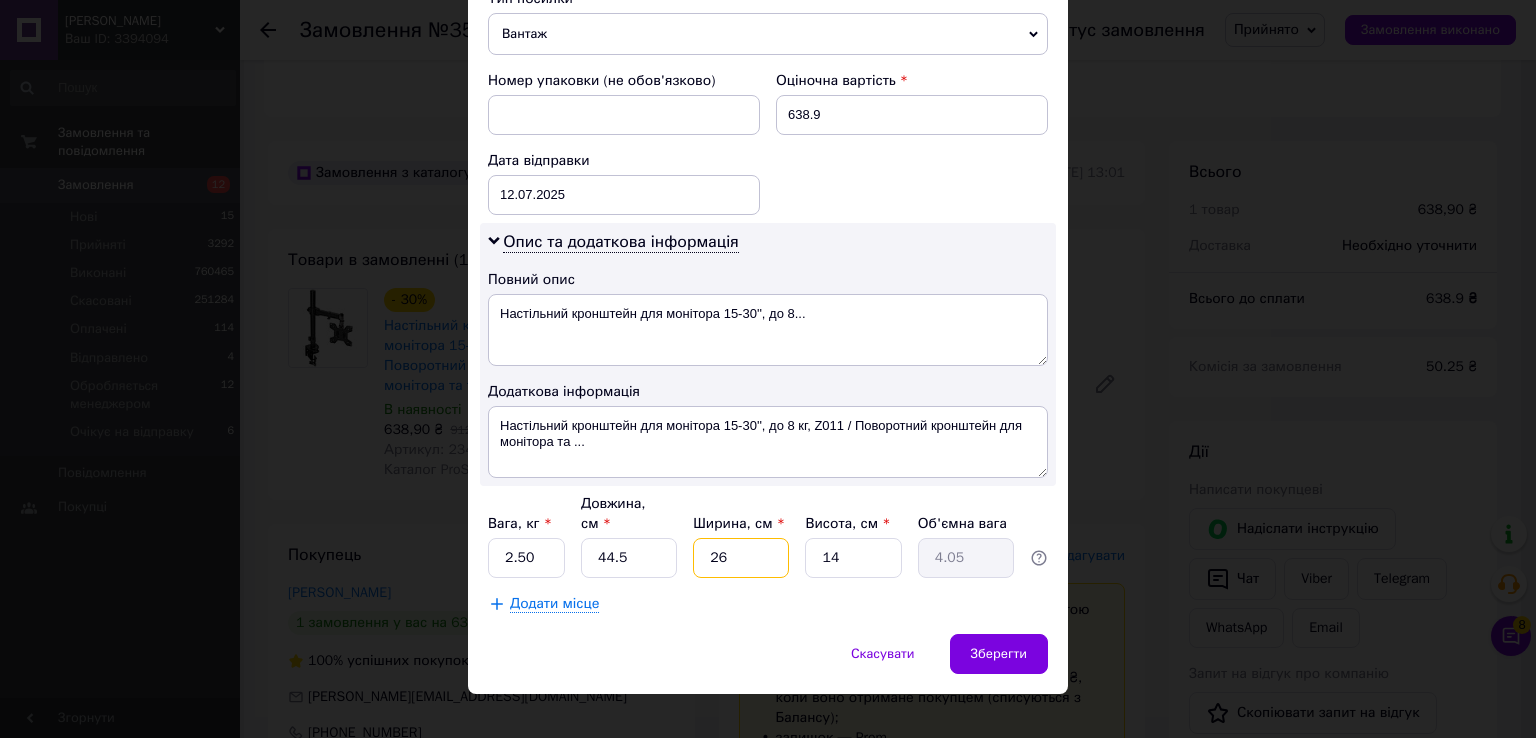 drag, startPoint x: 736, startPoint y: 541, endPoint x: 696, endPoint y: 528, distance: 42.059483 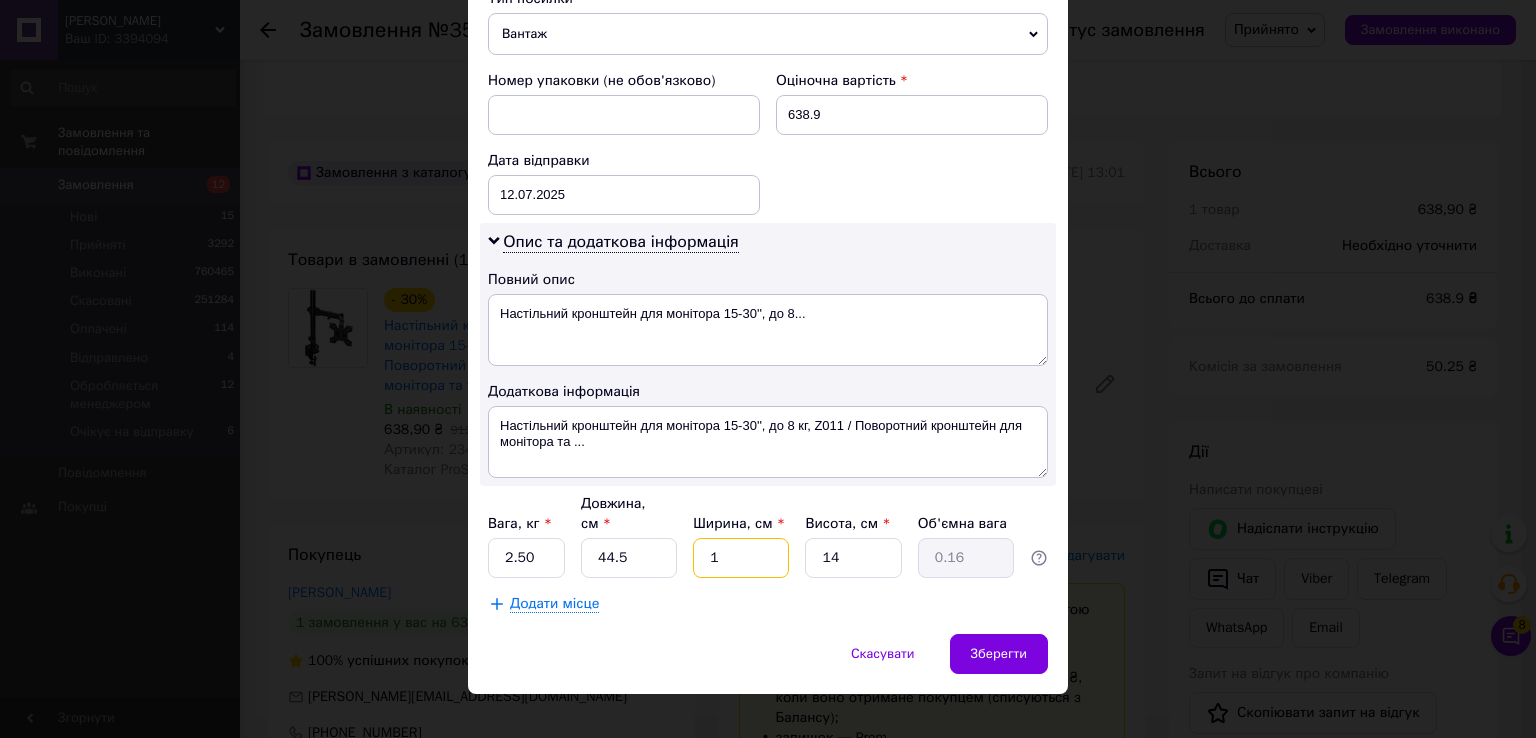 type on "13" 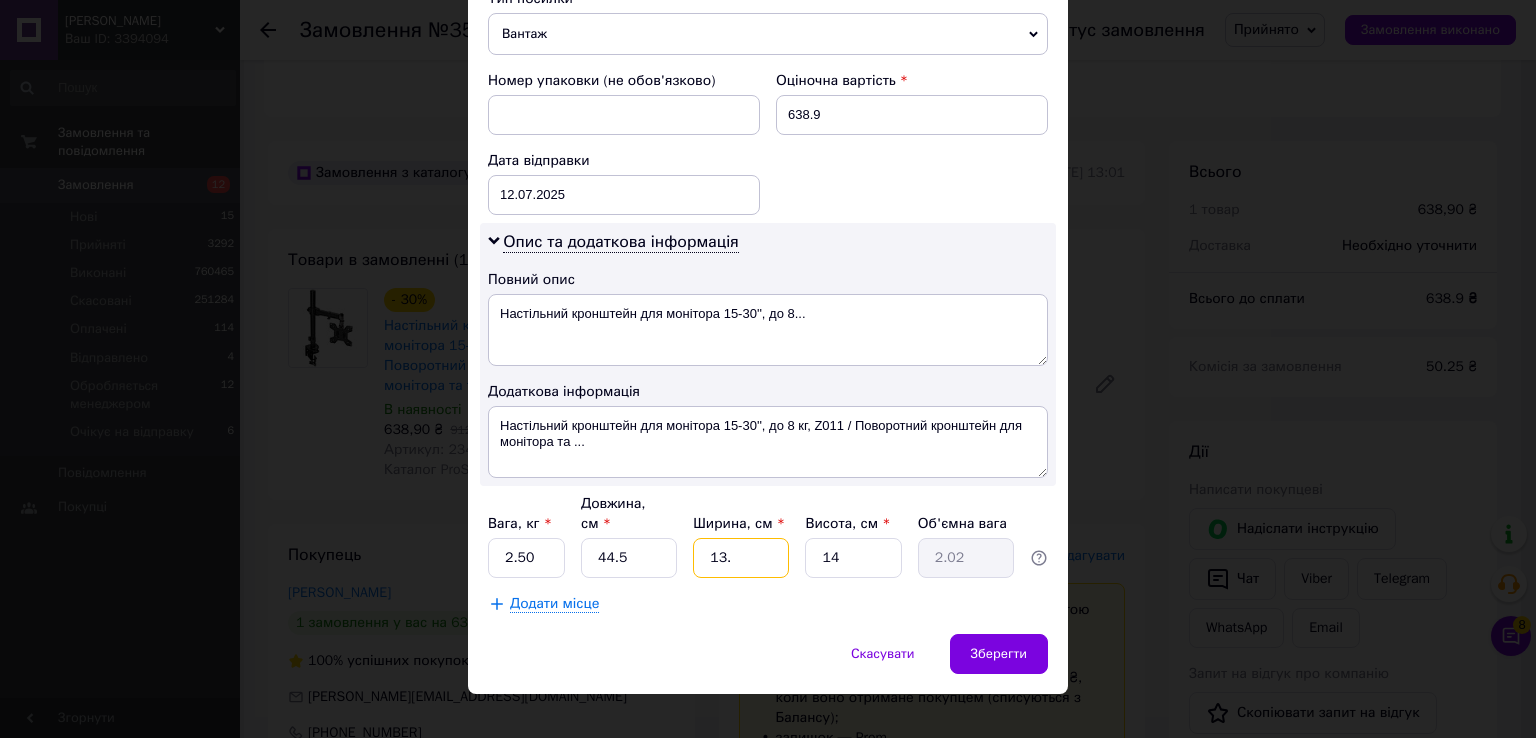 type on "13.5" 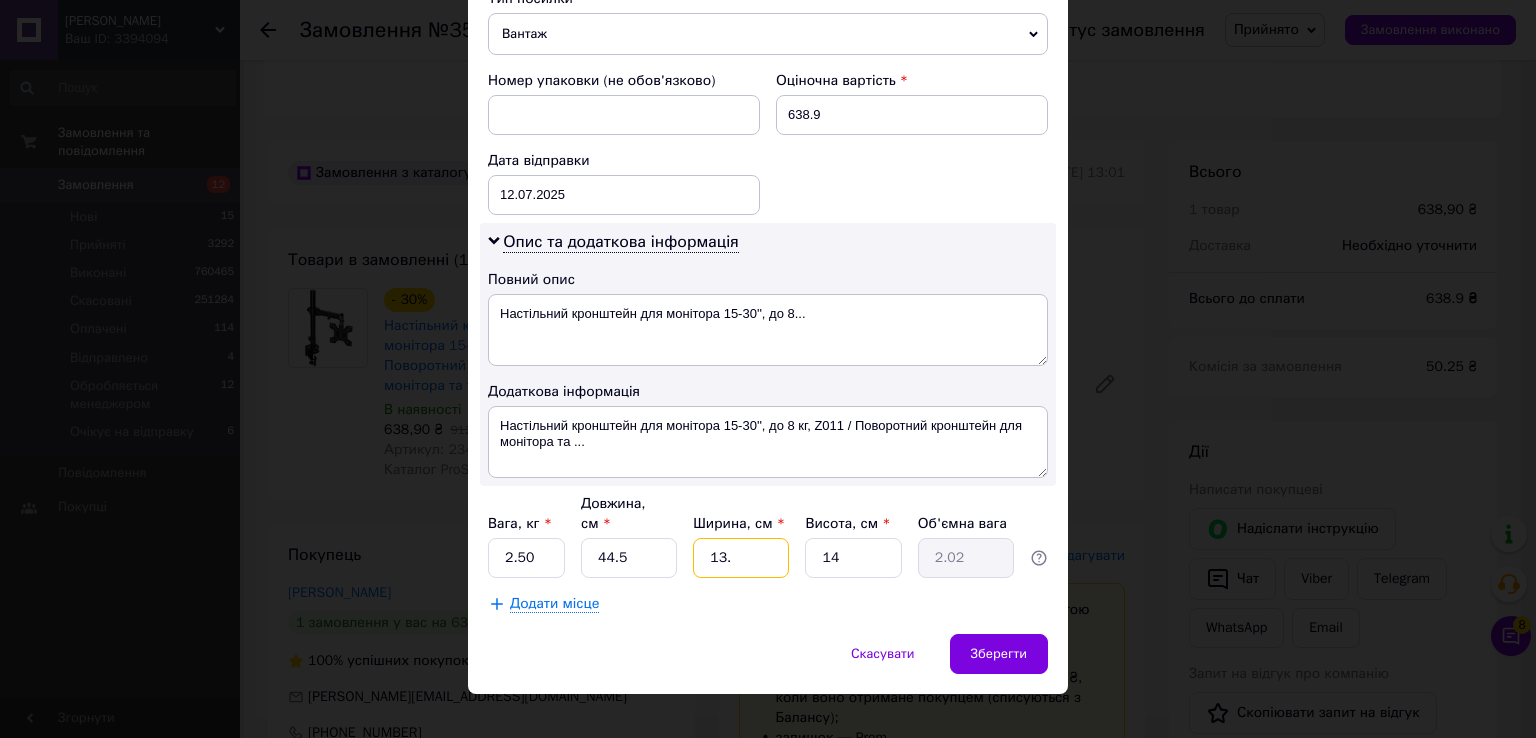 type on "2.1" 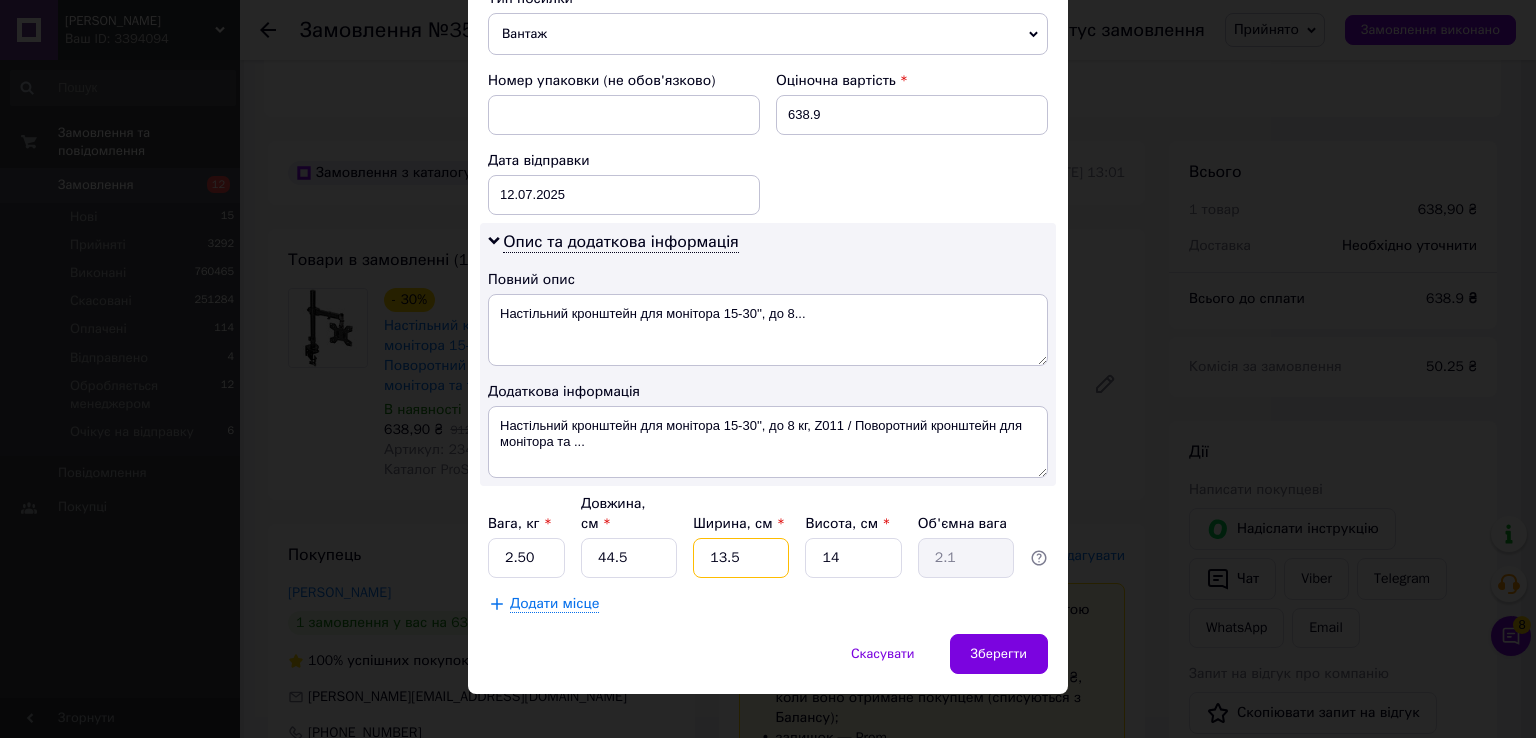 type on "13.5" 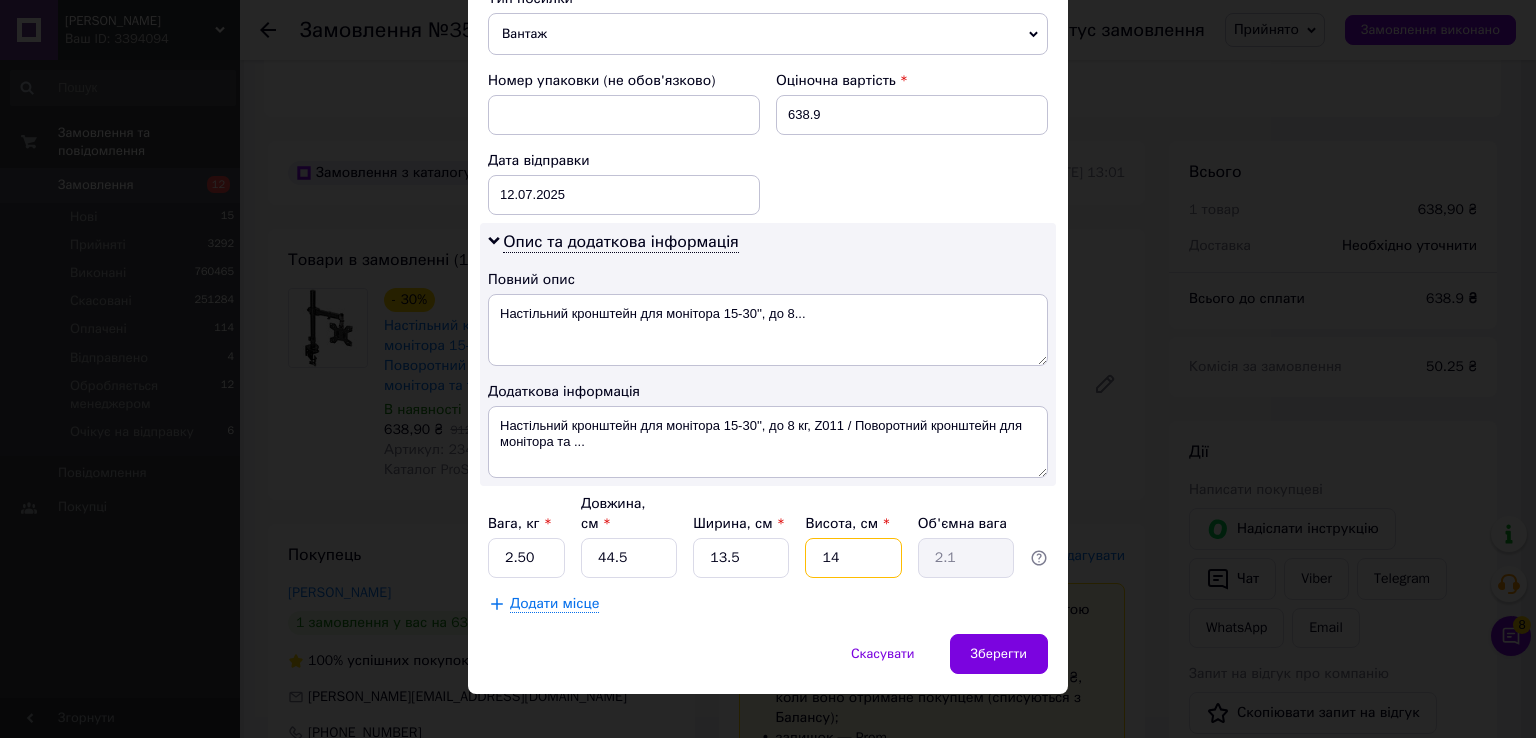 click on "14" at bounding box center [853, 558] 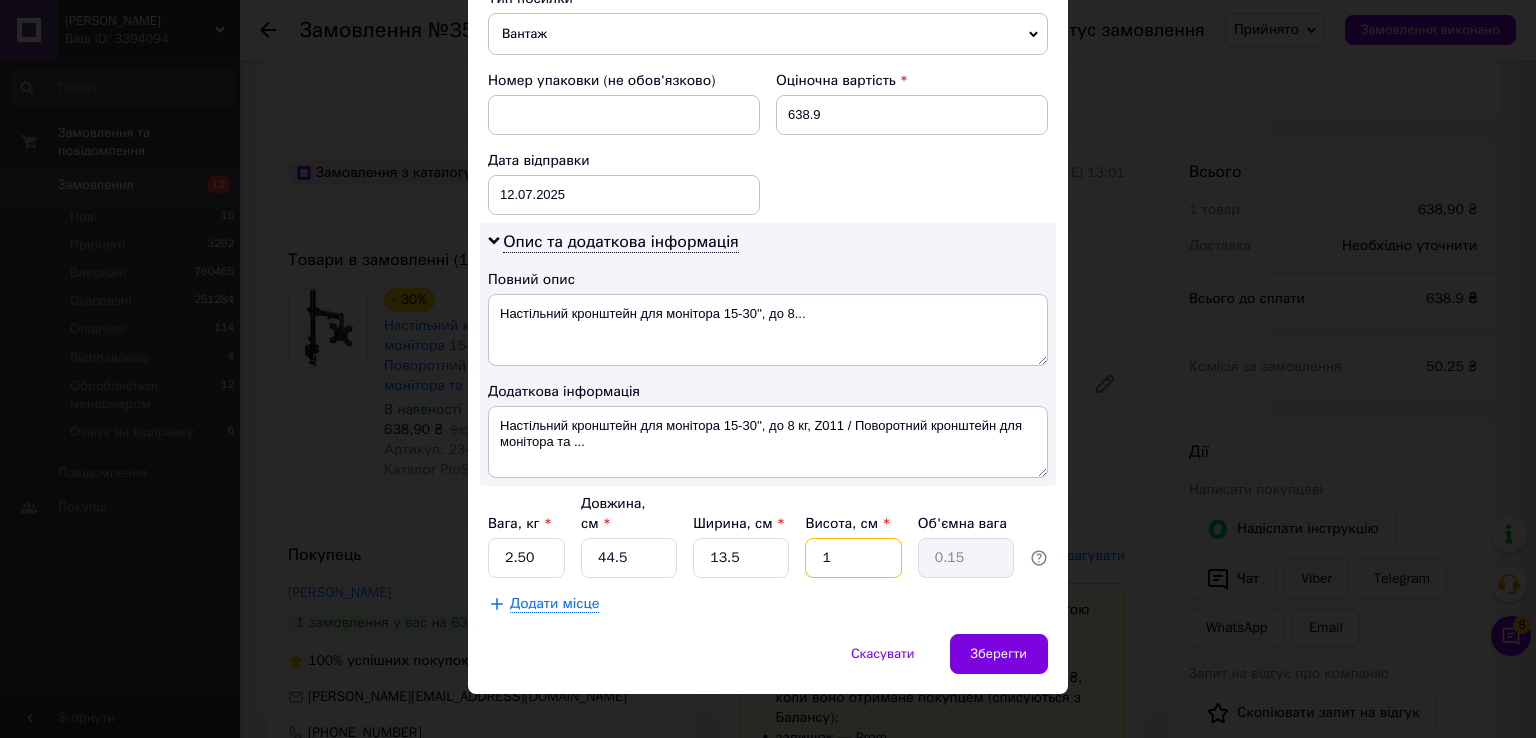 type on "10" 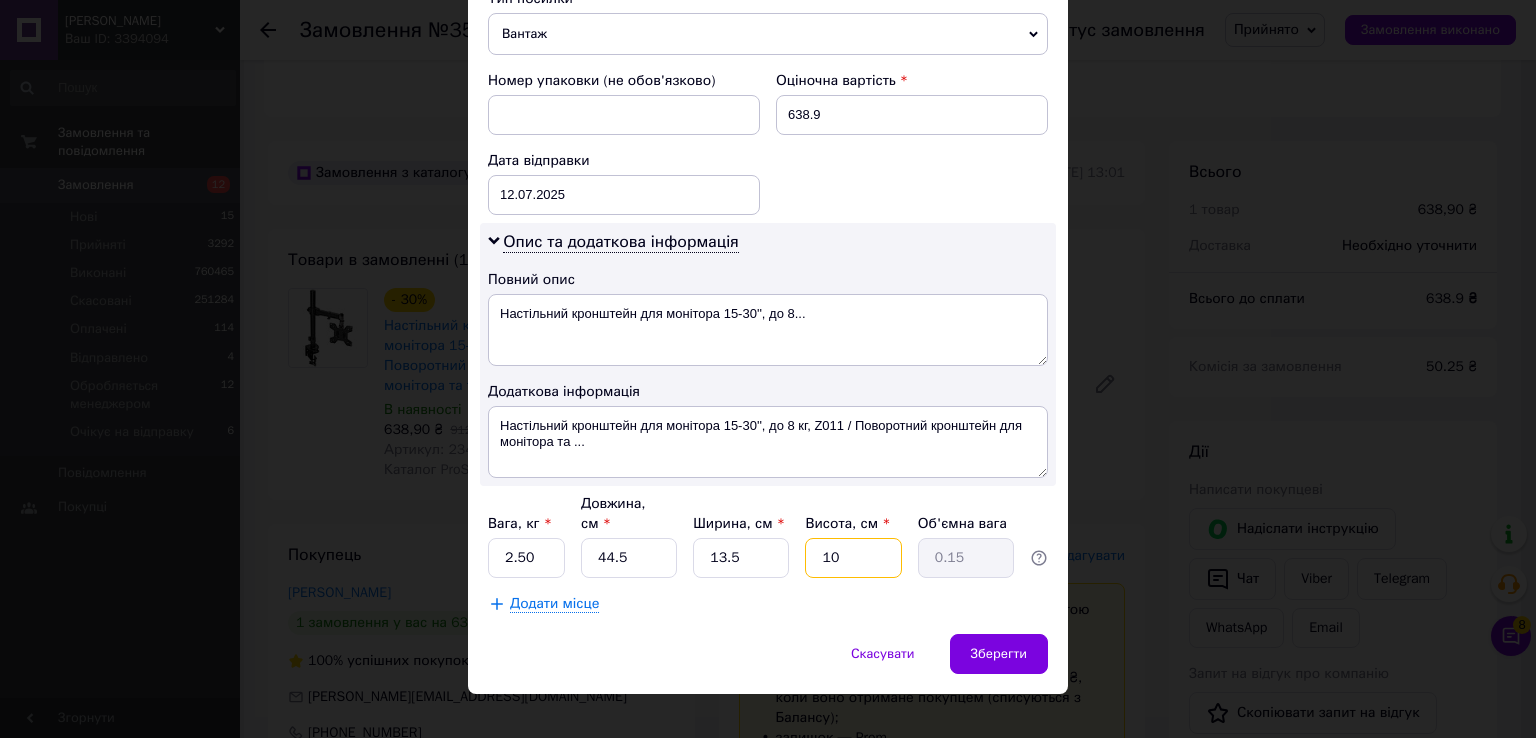 type on "1.5" 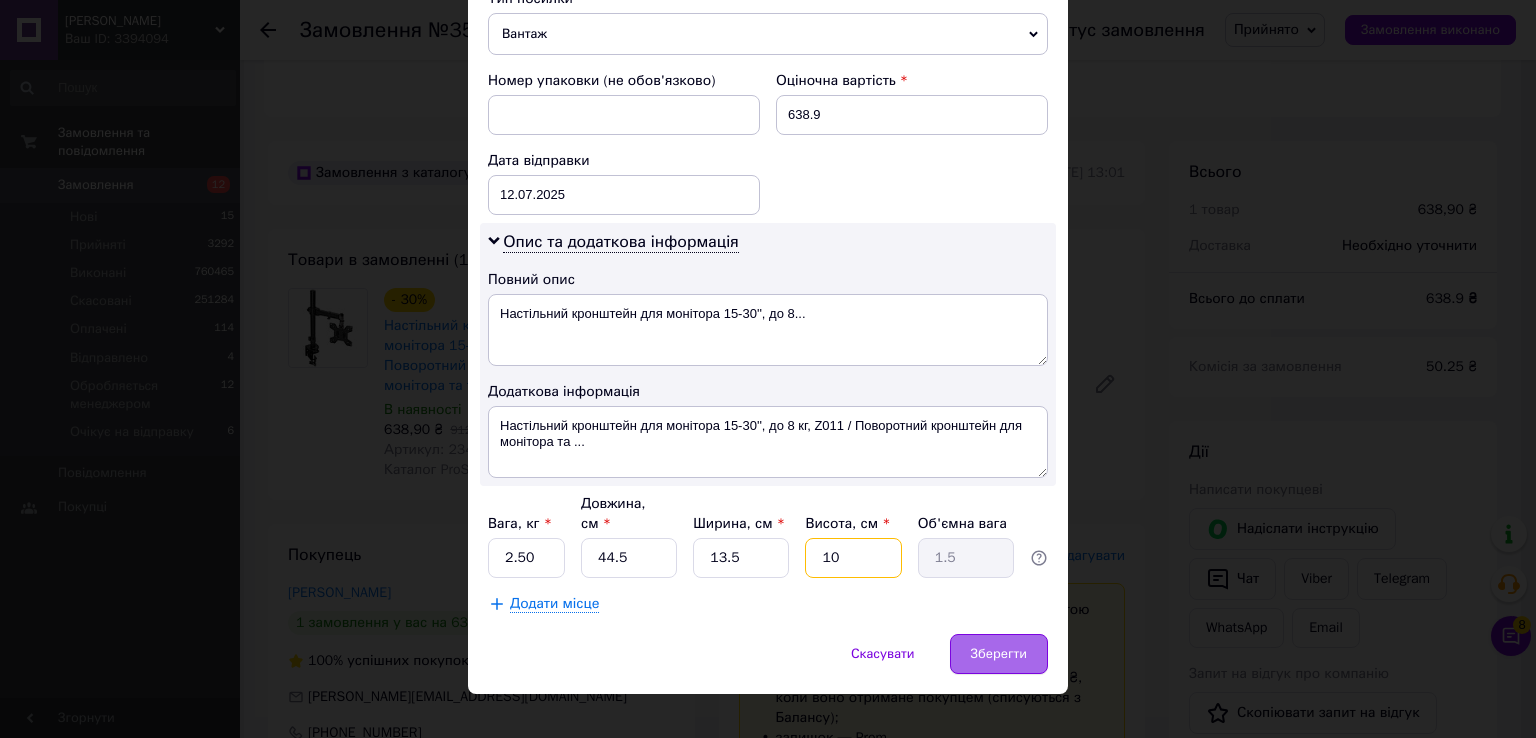 type on "10" 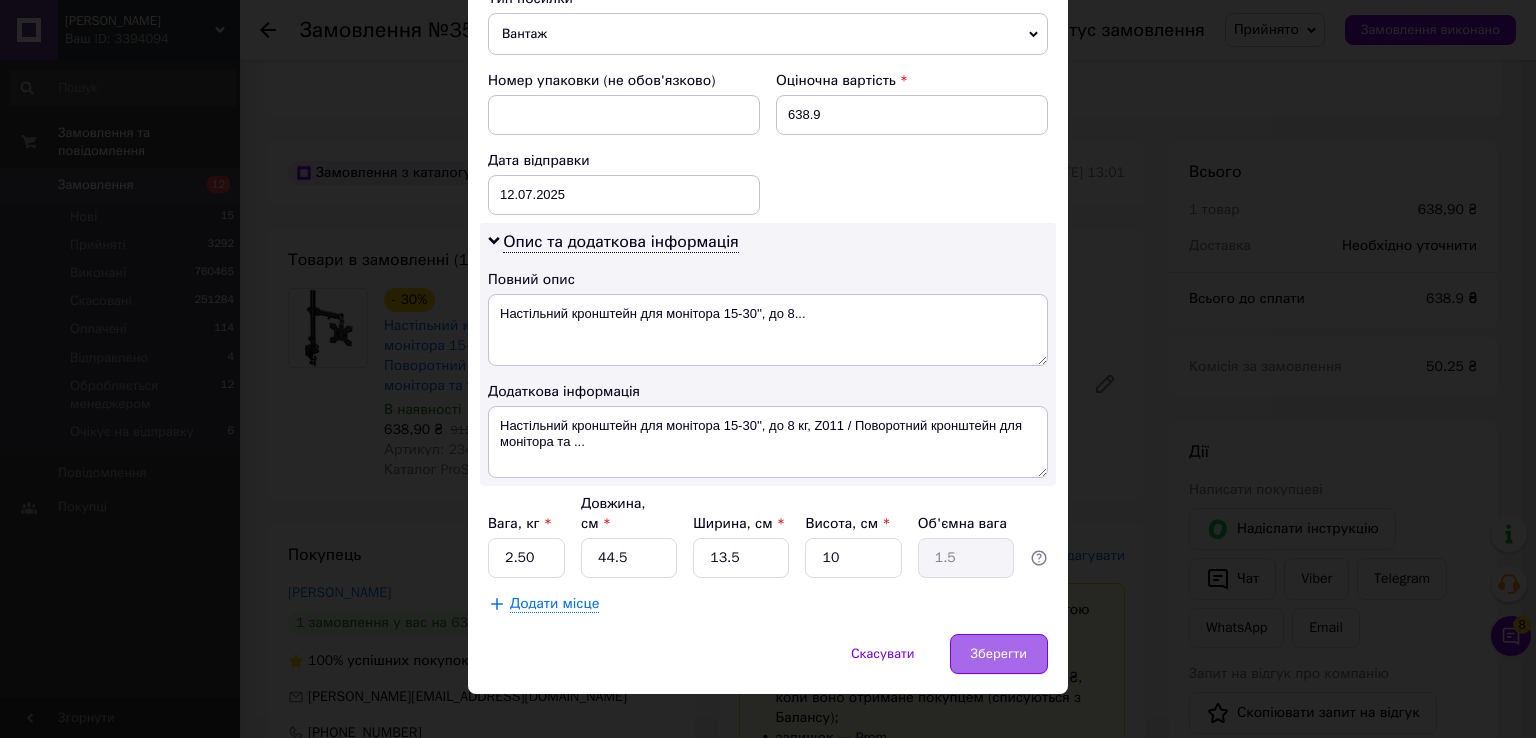 click on "Зберегти" at bounding box center [999, 654] 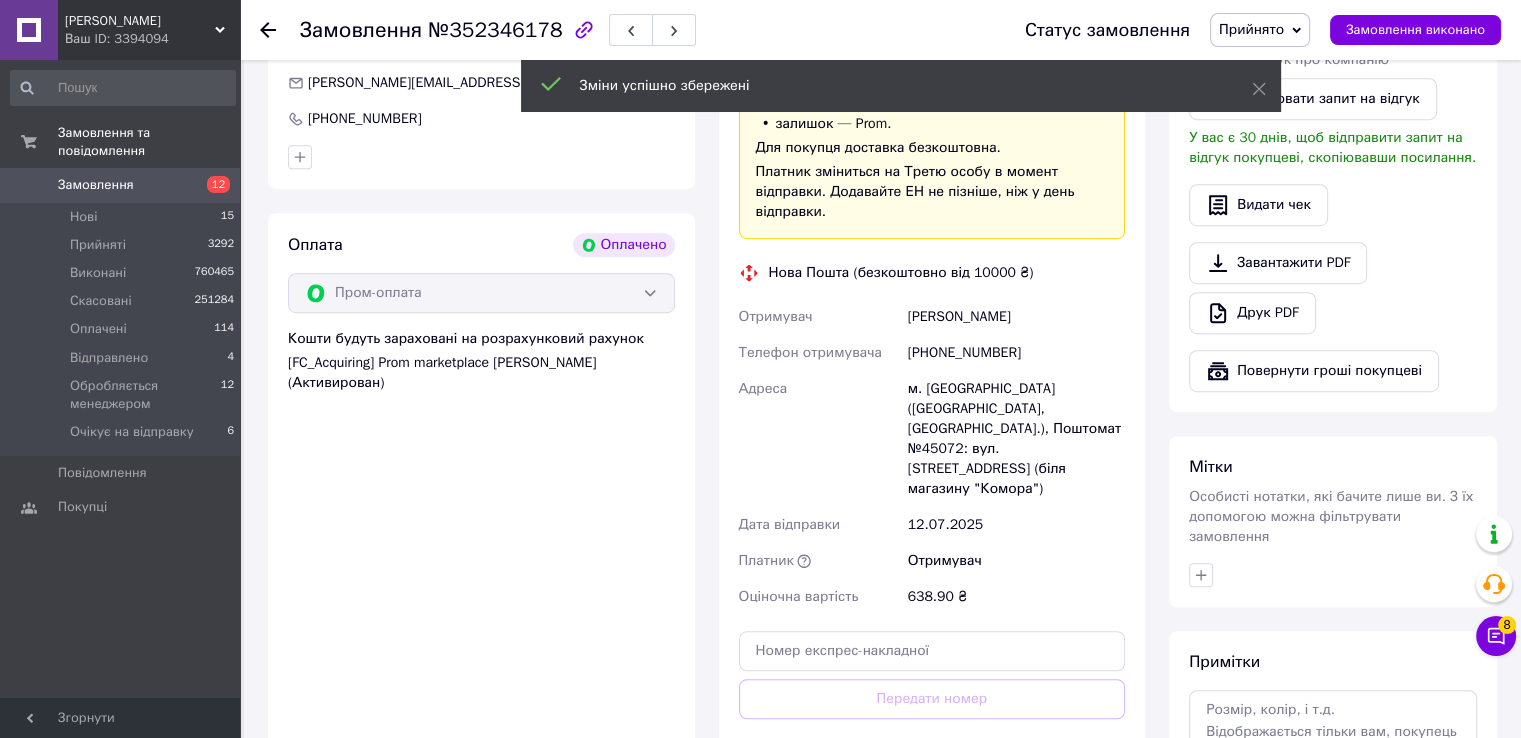 scroll, scrollTop: 1200, scrollLeft: 0, axis: vertical 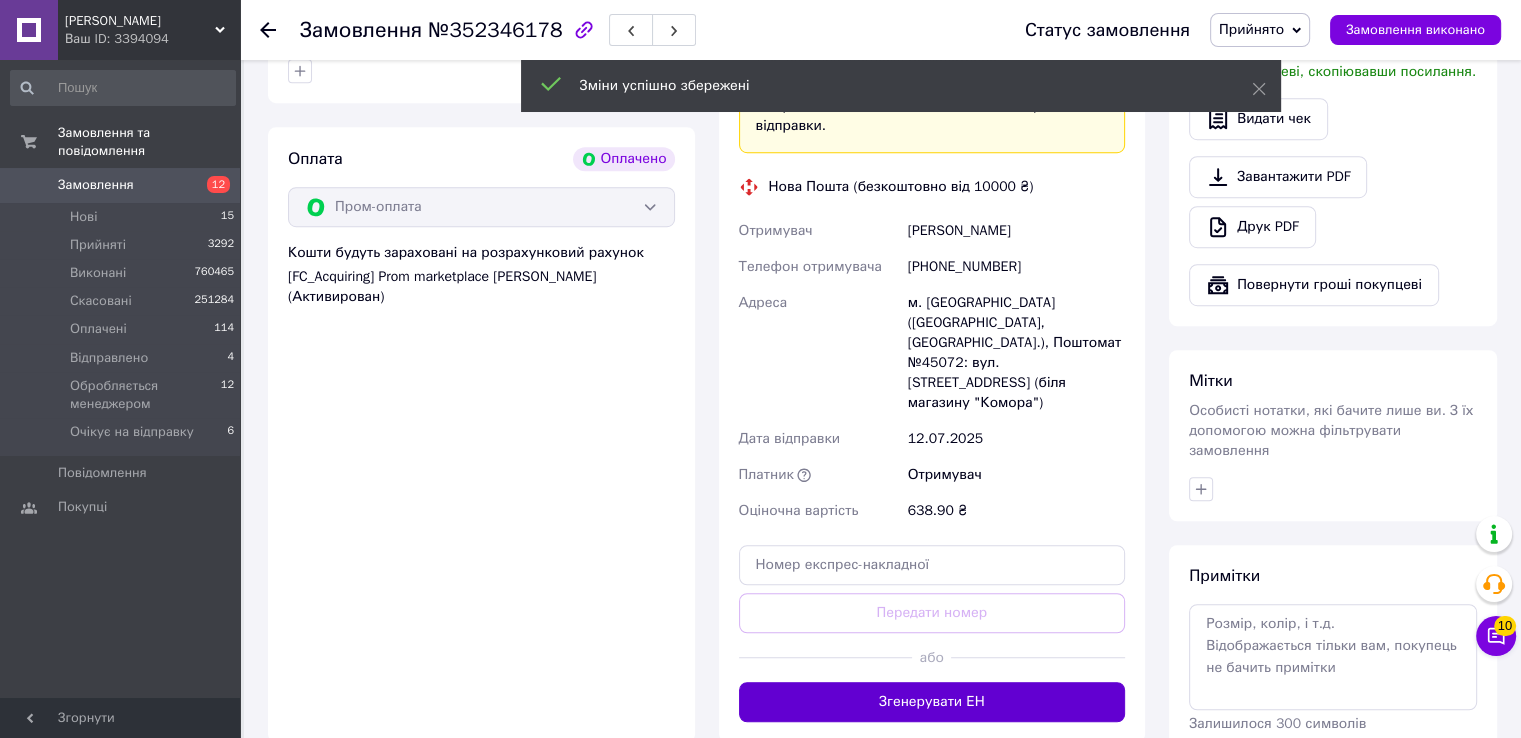 click on "Згенерувати ЕН" at bounding box center [932, 702] 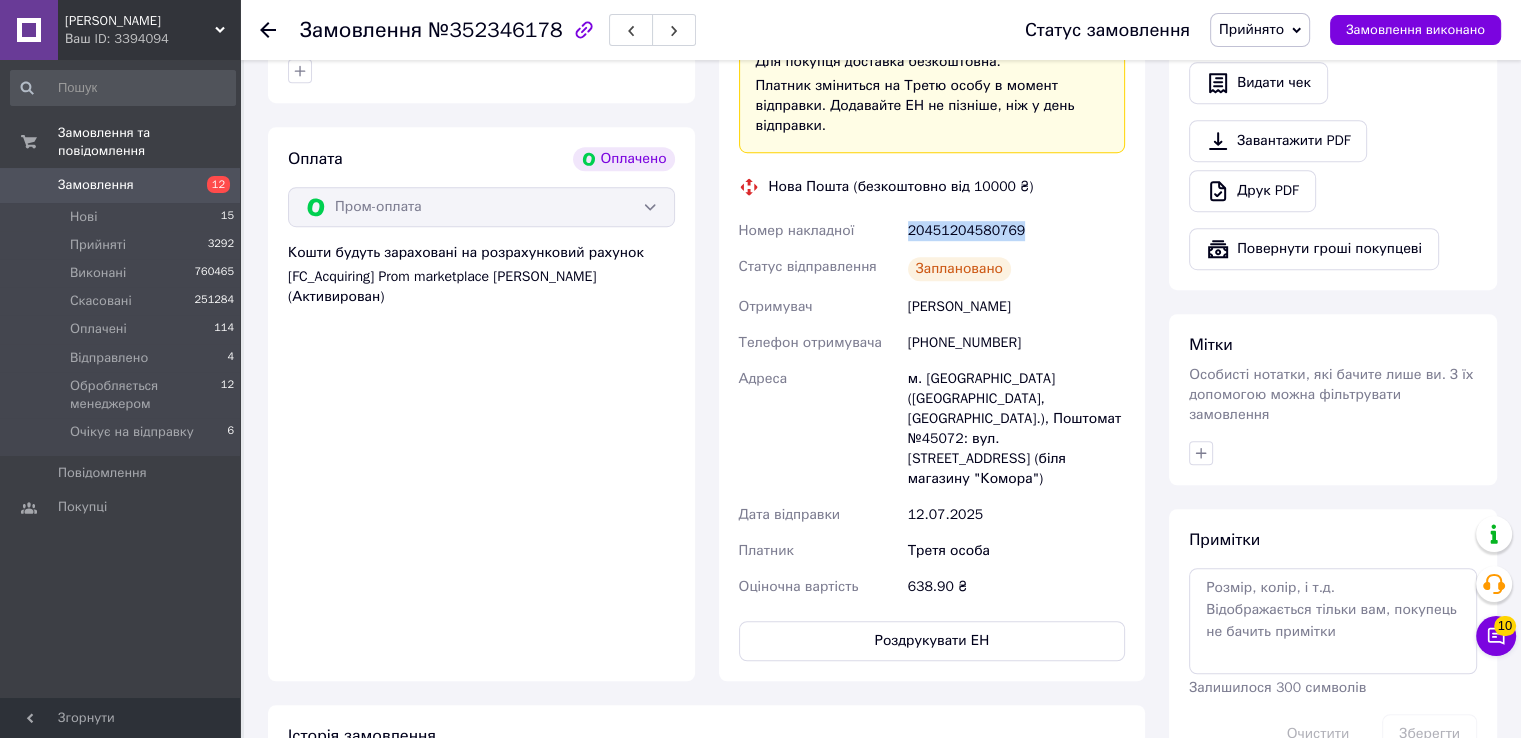 copy on "Номер накладної 20451204580769" 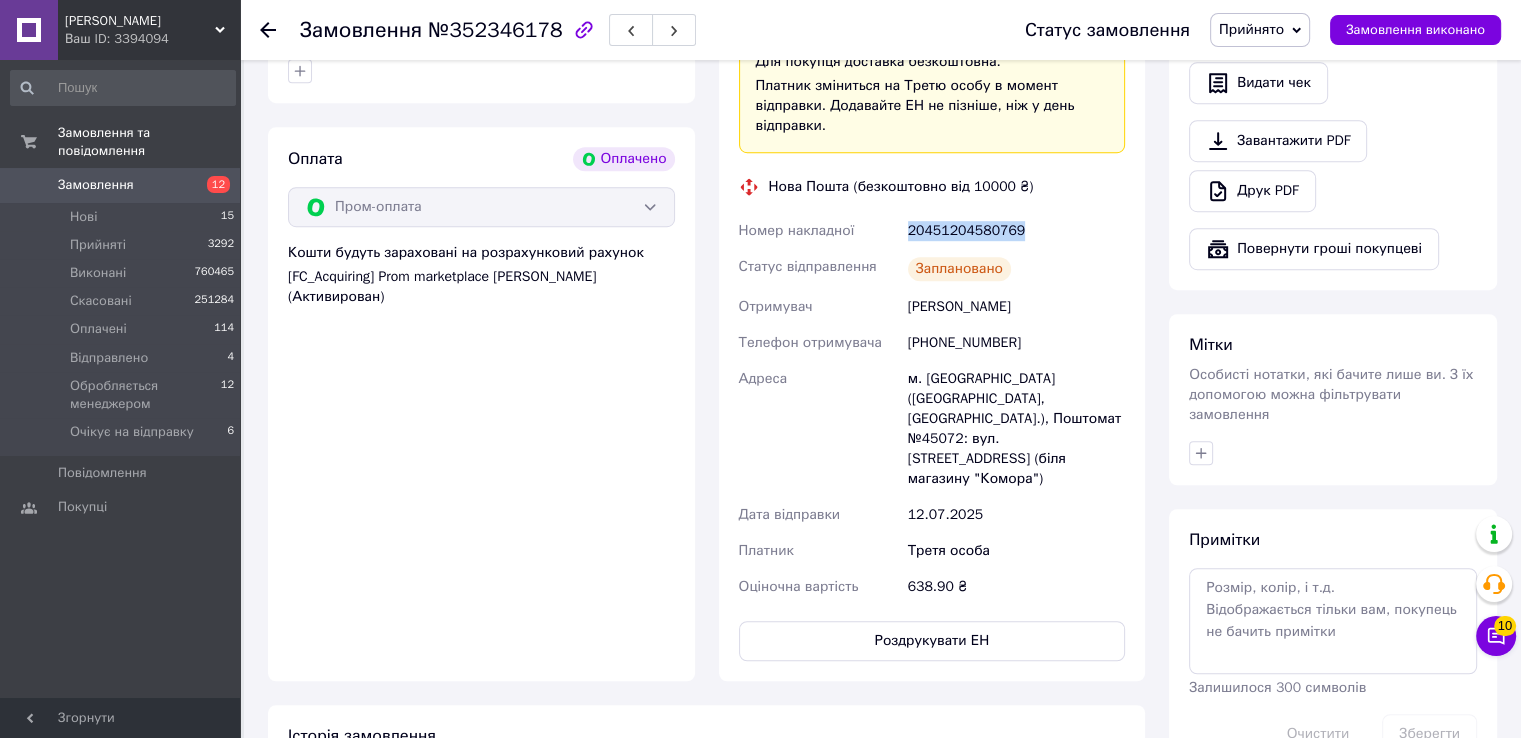 drag, startPoint x: 1037, startPoint y: 213, endPoint x: 900, endPoint y: 212, distance: 137.00365 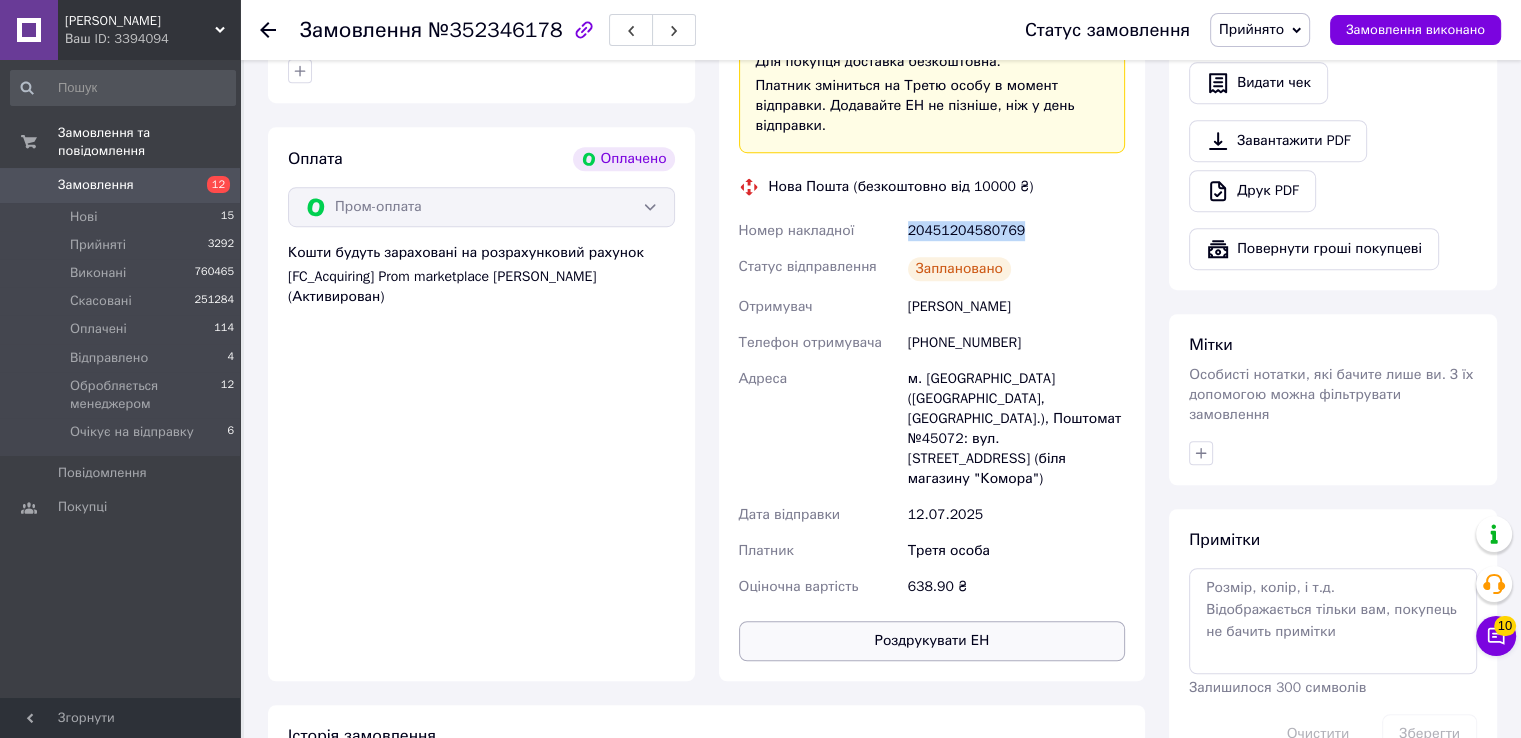 click on "Роздрукувати ЕН" at bounding box center (932, 641) 